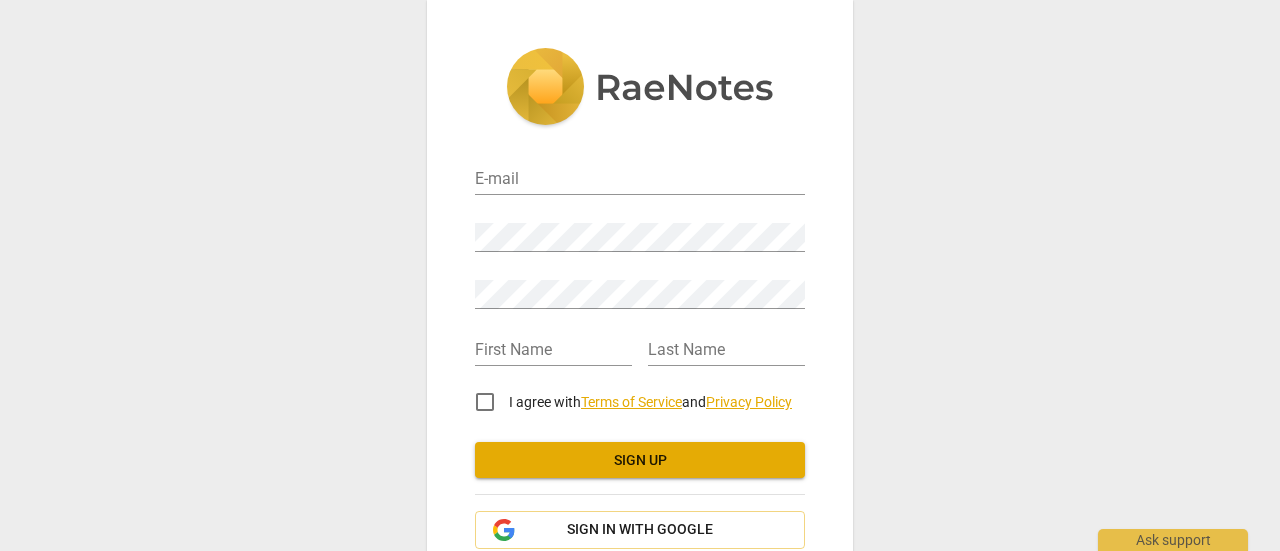 scroll, scrollTop: 0, scrollLeft: 0, axis: both 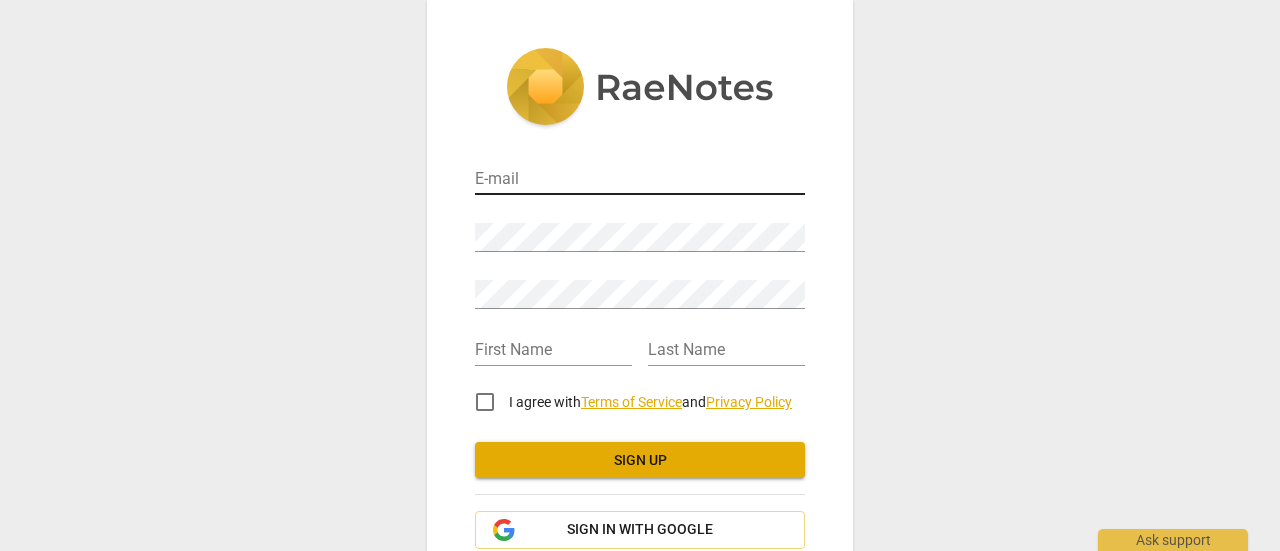 click at bounding box center [640, 180] 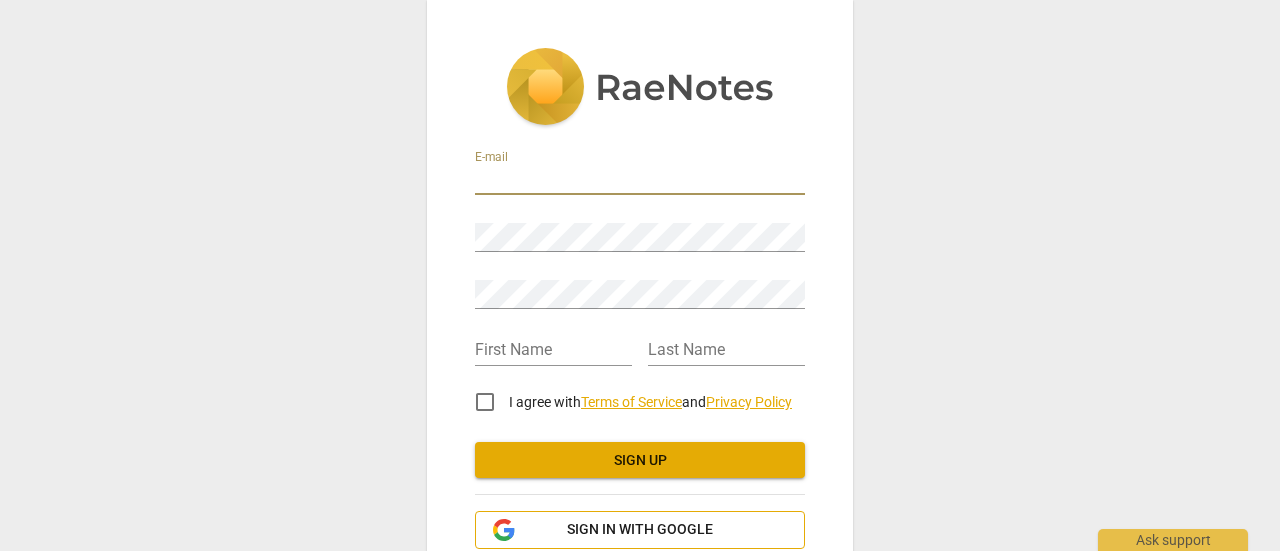 click on "Sign in with Google" at bounding box center (640, 530) 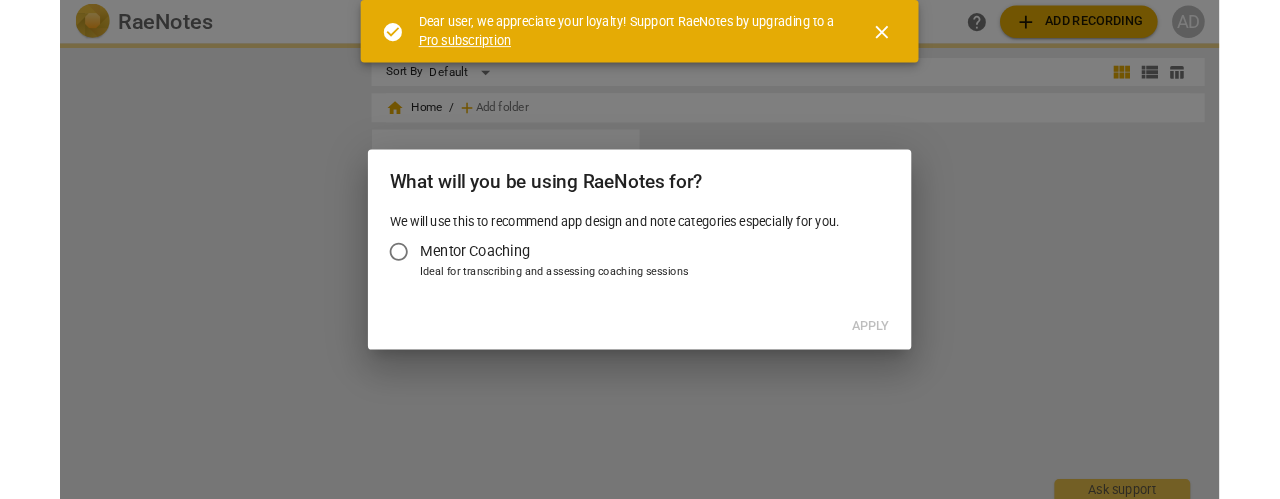 scroll, scrollTop: 0, scrollLeft: 0, axis: both 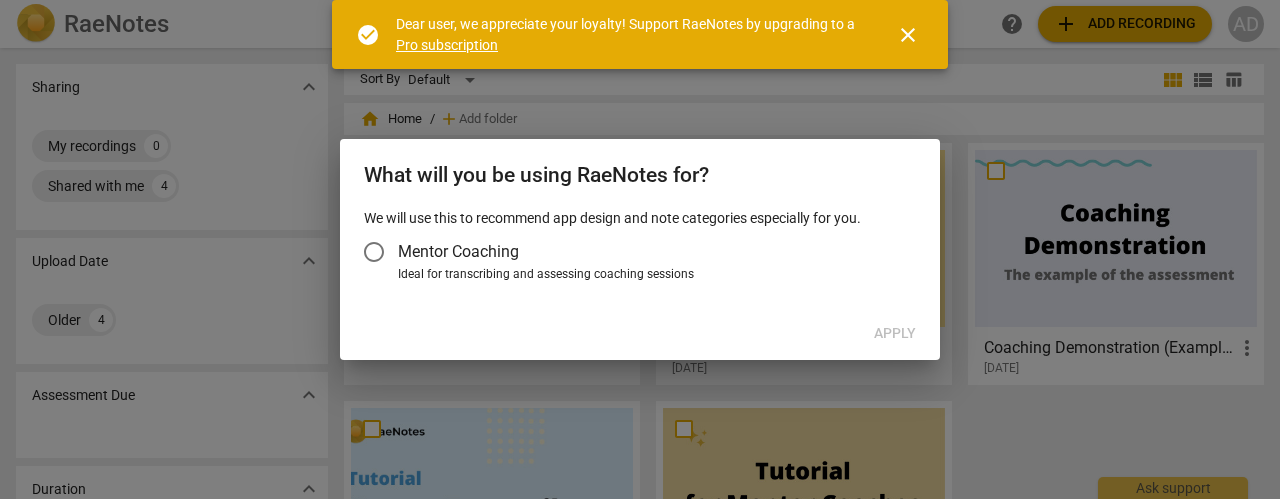 click on "Mentor Coaching" at bounding box center [630, 252] 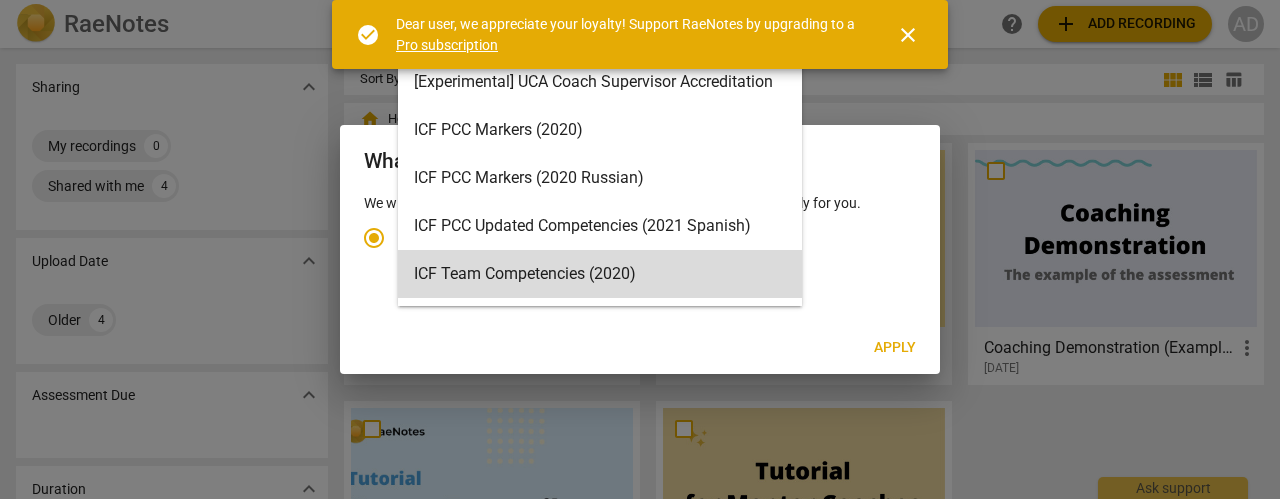 click on "RaeNotes search help add   Add recording AD Sharing expand_more My recordings 0 Shared with me 4 Upload Date expand_more Older 4 Assessment Due expand_more Duration expand_more Up to 10 mins 4 Tags expand_more tutorial 2 ICF Updated 2019 1 RaeNotes example 1 Expiration Date expand_more Fresh 4 Sort By Default view_module view_list table_chart home Home / add Add folder add   Add recording Demo: AI Competency Finder more_vert 2023-08-18 Coaching Demonstration (Example) more_vert 2021-06-01 How To Transcribe with RaeNotes more_vert 2020-07-05 User Guide for ICF Mentor Coaches more_vert 2020-06-23 check_circle Dear user, we appreciate your loyalty! Support RaeNotes by upgrading to a    Pro subscription   close Ask support
What will you be using RaeNotes for? We will use this to recommend app design and note categories especially for you. Mentor Coaching Ideal for transcribing and assessing coaching sessions 15 results available. EMCC Supervision Competence Framework (2019) Apply" at bounding box center [640, 0] 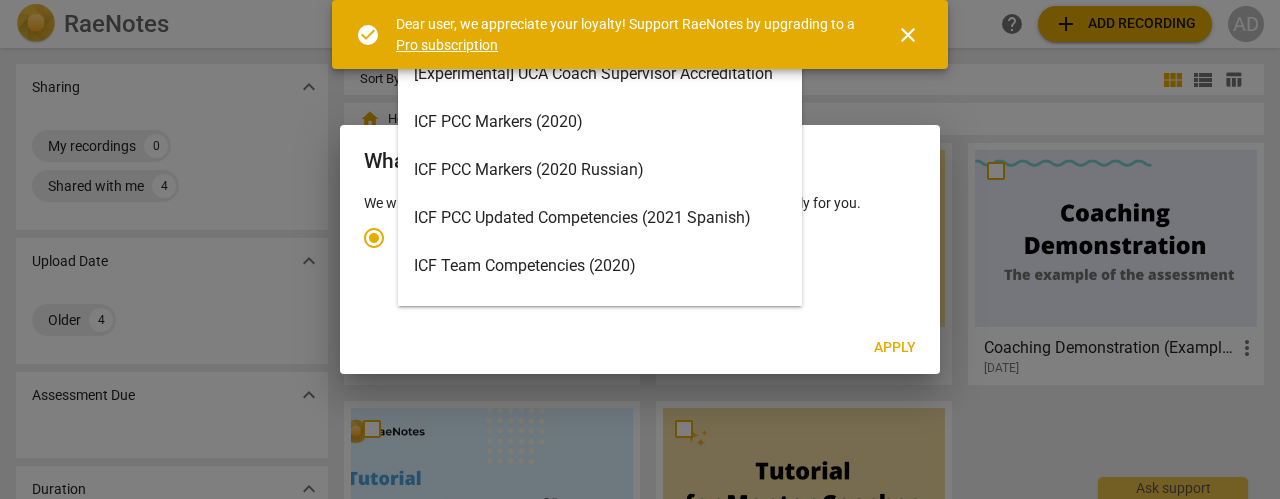 scroll, scrollTop: 0, scrollLeft: 0, axis: both 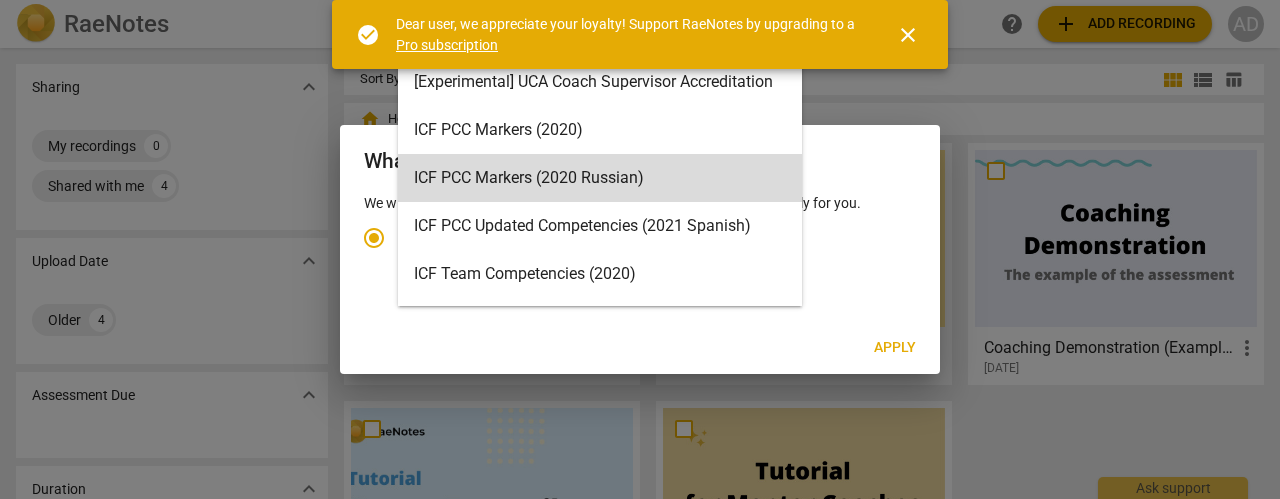 click on "close" at bounding box center [908, 35] 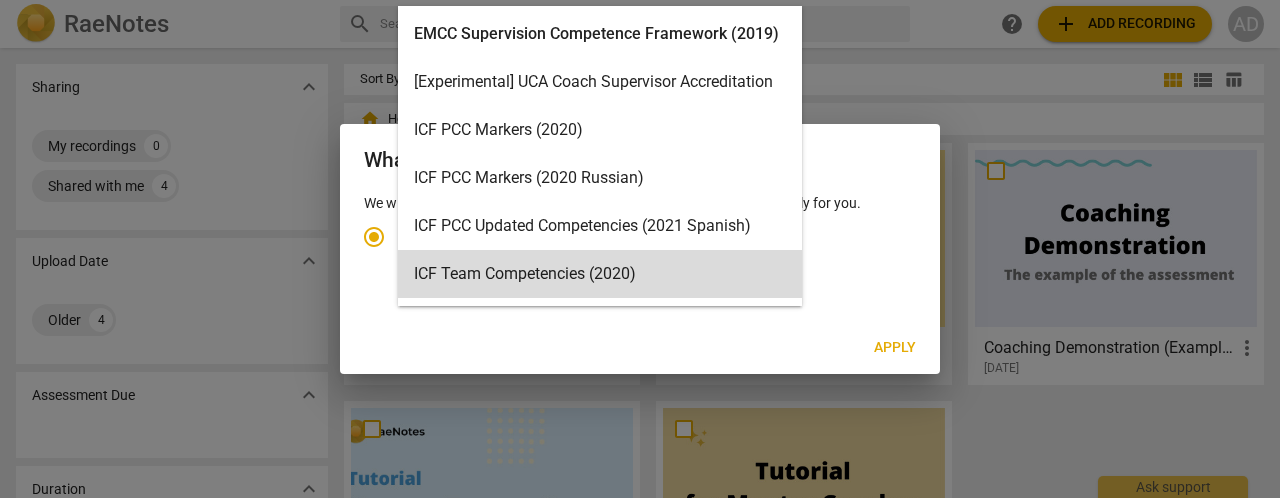 click on "RaeNotes search help add   Add recording AD Sharing expand_more My recordings 0 Shared with me 4 Upload Date expand_more Older 4 Assessment Due expand_more Duration expand_more Up to 10 mins 4 Tags expand_more tutorial 2 ICF Updated 2019 1 RaeNotes example 1 Expiration Date expand_more Fresh 4 Sort By Default view_module view_list table_chart home Home / add Add folder add   Add recording Demo: AI Competency Finder more_vert 2023-08-18 Coaching Demonstration (Example) more_vert 2021-06-01 How To Transcribe with RaeNotes more_vert 2020-07-05 User Guide for ICF Mentor Coaches more_vert 2020-06-23 Ask support
What will you be using RaeNotes for? We will use this to recommend app design and note categories especially for you. Mentor Coaching Ideal for transcribing and assessing coaching sessions 15 results available. Use Up and Down to choose options, press Enter to select the currently focused option, press Escape to exit the menu, press Tab to select the option and exit the menu." at bounding box center [640, 0] 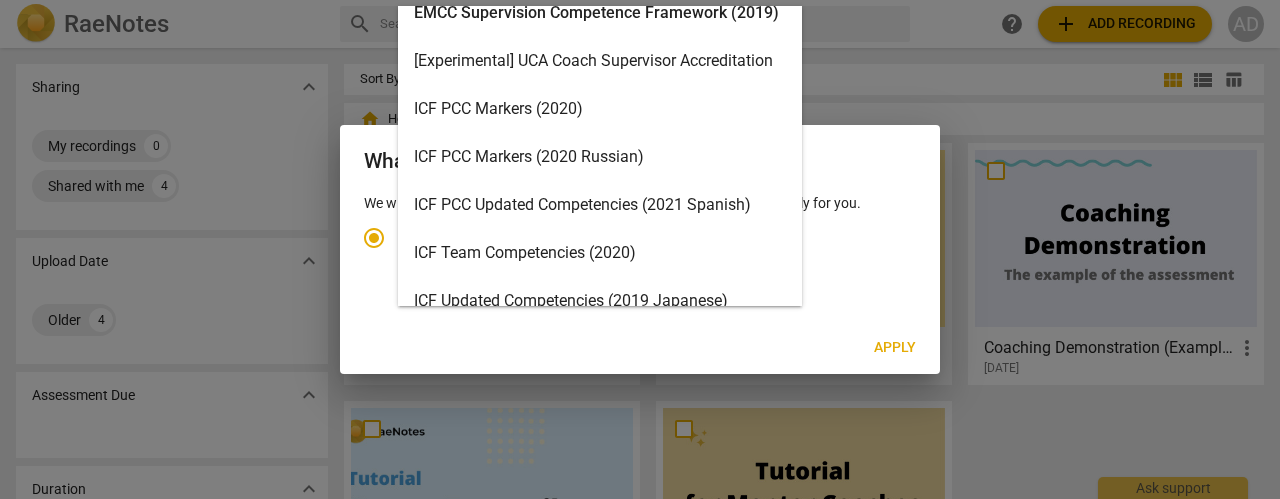 scroll, scrollTop: 0, scrollLeft: 0, axis: both 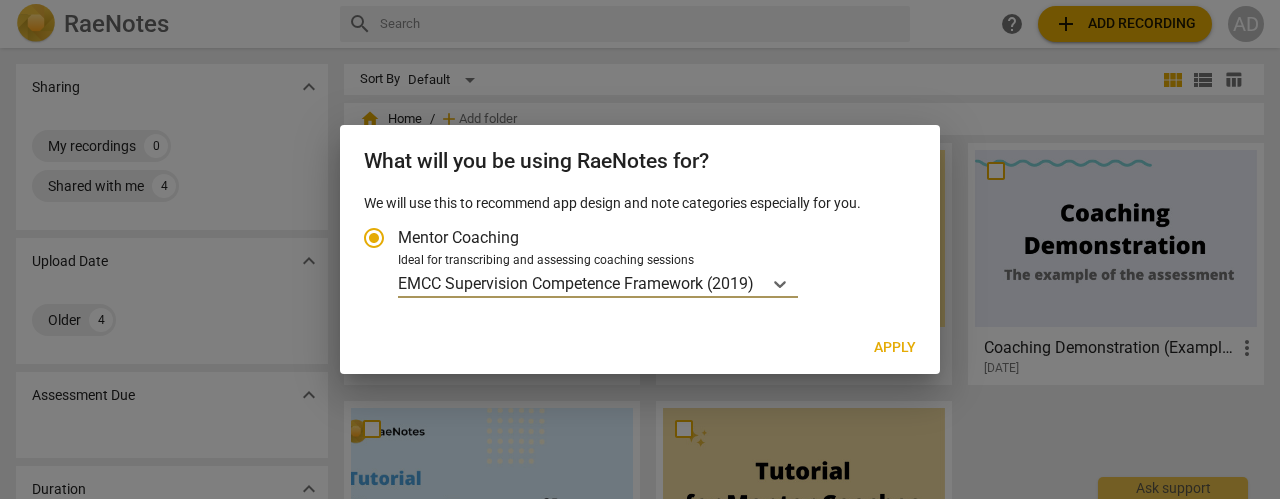 click on "RaeNotes search help add   Add recording AD Sharing expand_more My recordings 0 Shared with me 4 Upload Date expand_more Older 4 Assessment Due expand_more Duration expand_more Up to 10 mins 4 Tags expand_more tutorial 2 ICF Updated 2019 1 RaeNotes example 1 Expiration Date expand_more Fresh 4 Sort By Default view_module view_list table_chart home Home / add Add folder add   Add recording Demo: AI Competency Finder more_vert 2023-08-18 Coaching Demonstration (Example) more_vert 2021-06-01 How To Transcribe with RaeNotes more_vert 2020-07-05 User Guide for ICF Mentor Coaches more_vert 2020-06-23 Ask support
What will you be using RaeNotes for? We will use this to recommend app design and note categories especially for you. Mentor Coaching Ideal for transcribing and assessing coaching sessions option EMCC Supervision Competence Framework (2019), selected. Select is focused ,type to refine list, press Down to open the menu,  EMCC Supervision Competence Framework (2019) Apply" at bounding box center (640, 0) 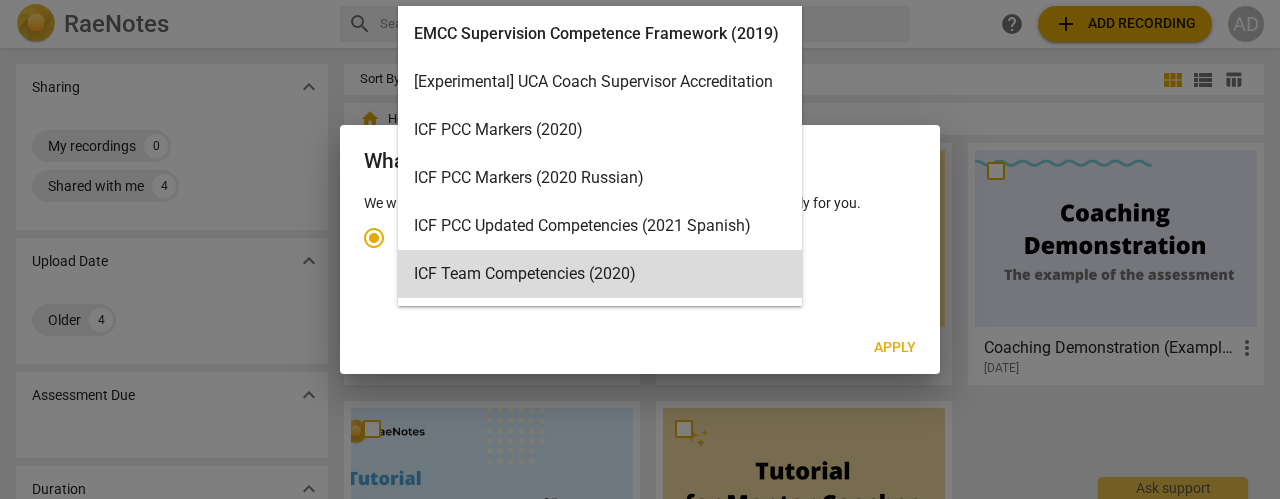 scroll, scrollTop: 8, scrollLeft: 0, axis: vertical 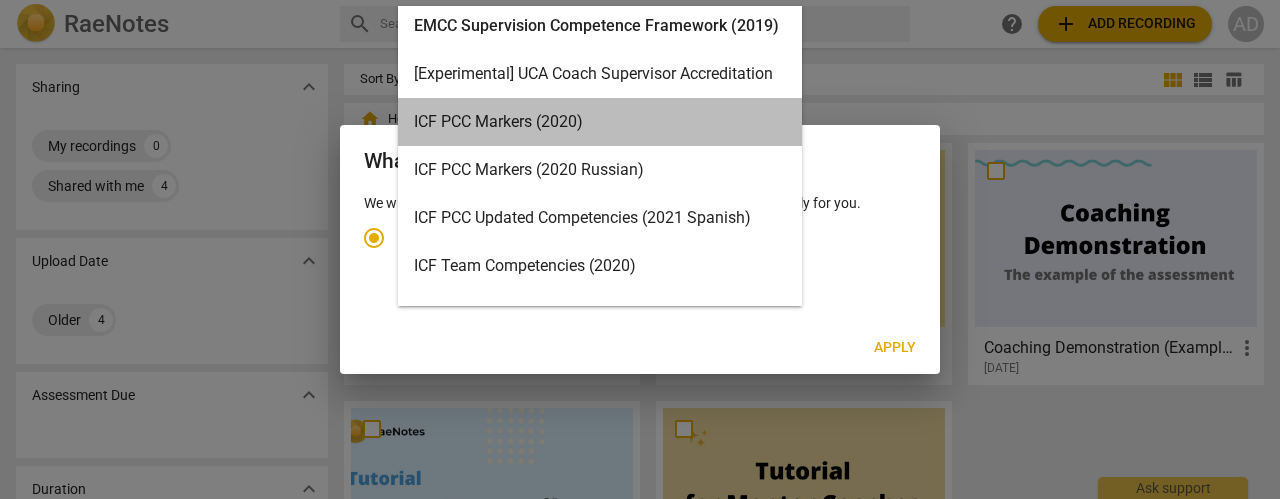 click on "ICF PCC Markers (2020)" at bounding box center [600, 122] 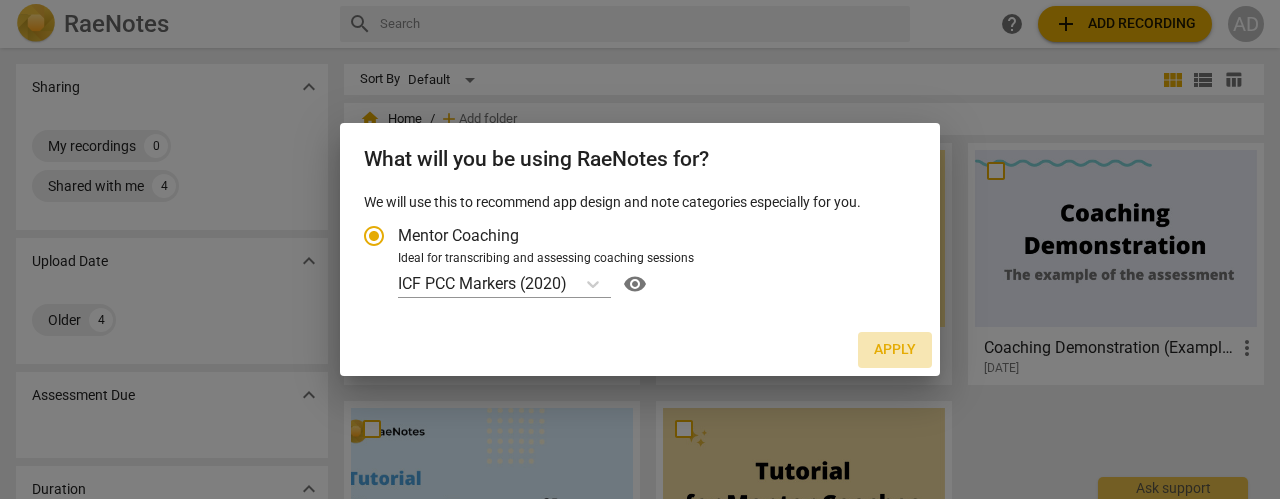 click on "Apply" at bounding box center [895, 350] 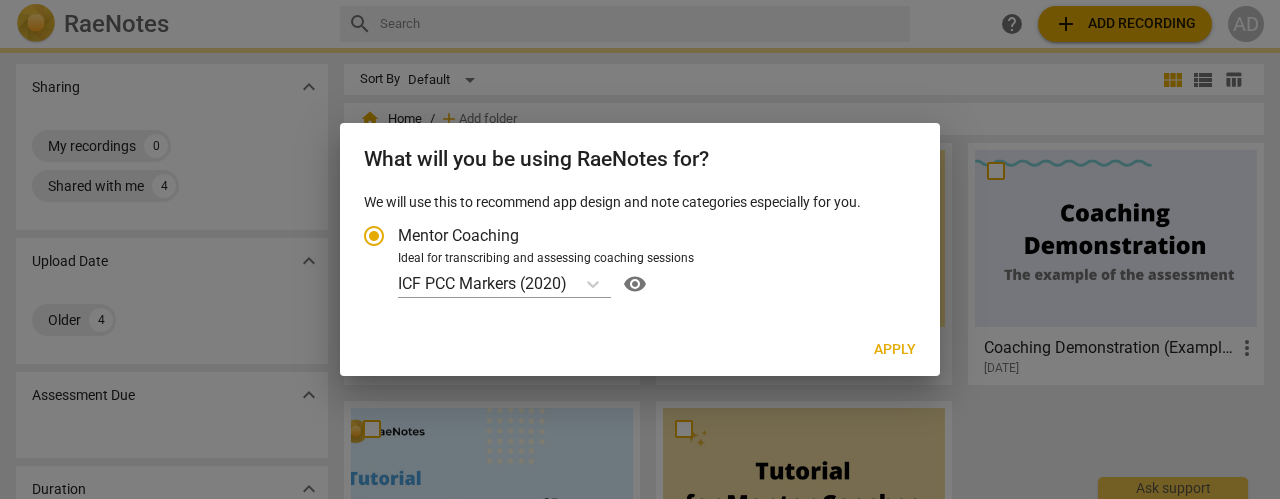 radio on "false" 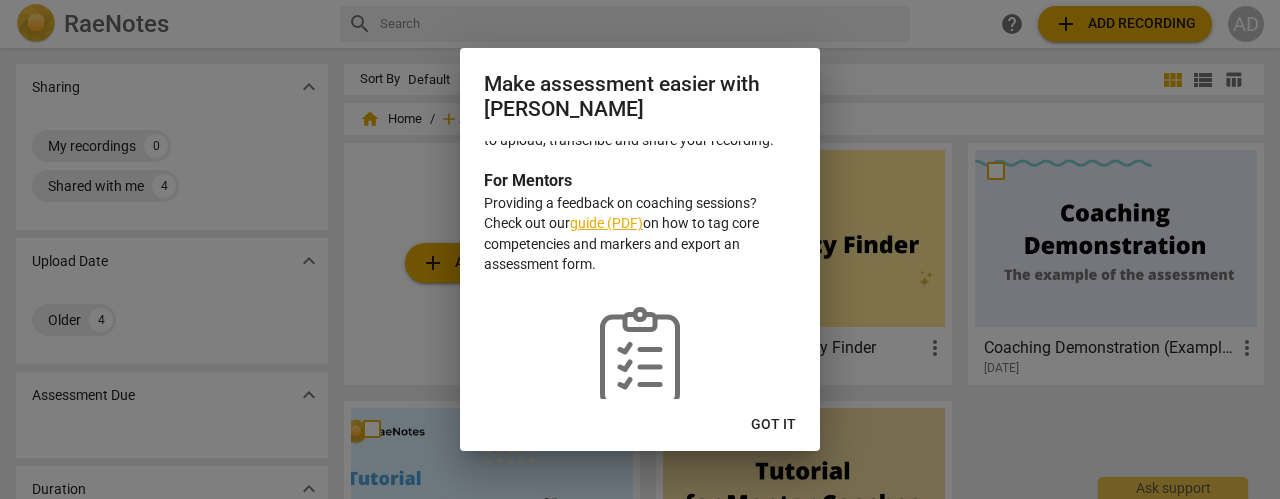 scroll, scrollTop: 0, scrollLeft: 0, axis: both 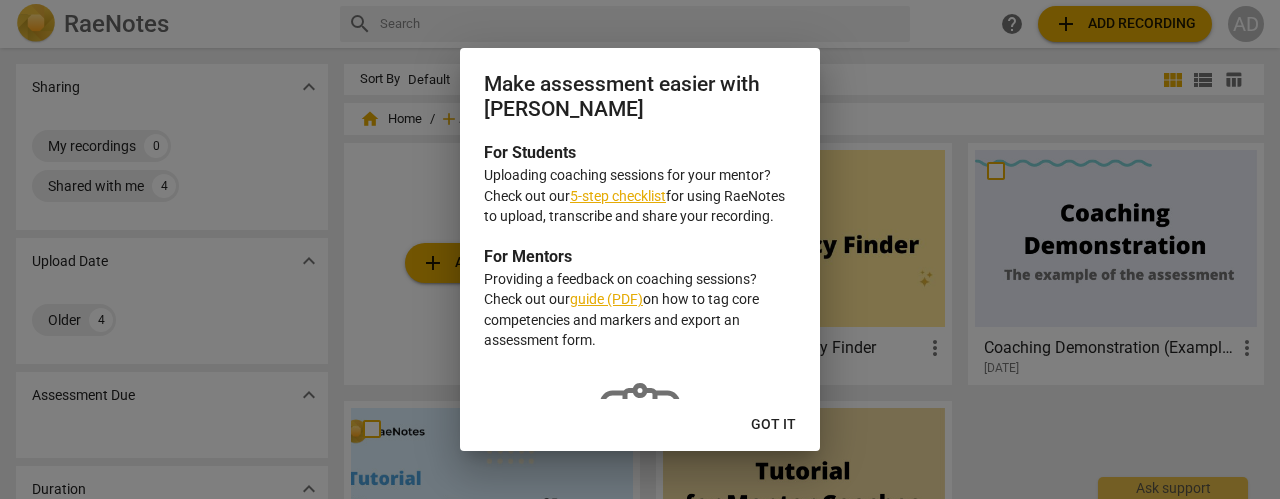 click on "Got it" at bounding box center (773, 425) 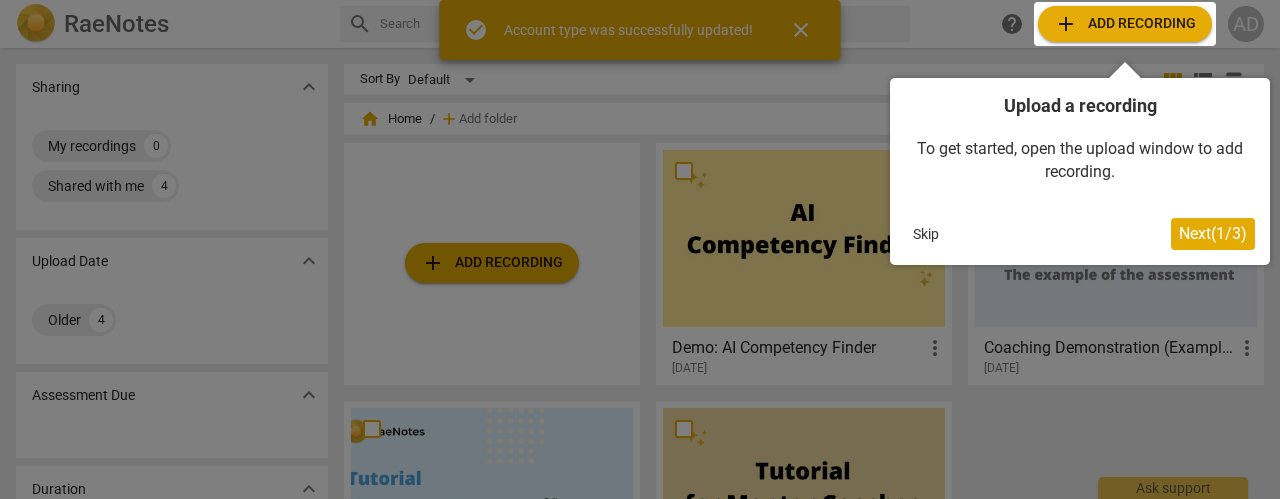 click on "Next  ( 1 / 3 )" at bounding box center [1213, 233] 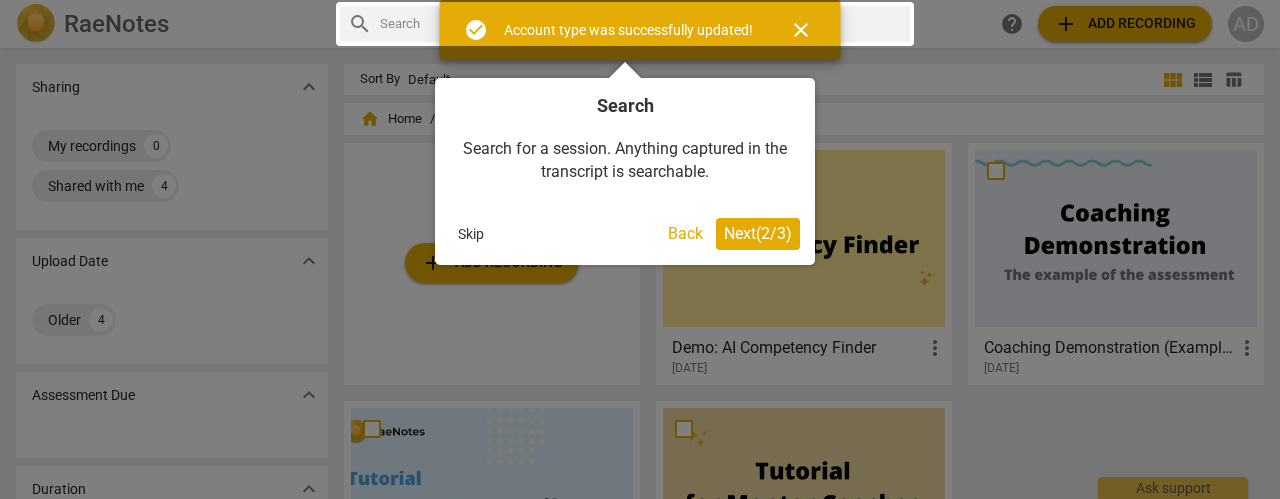 click on "Next  ( 2 / 3 )" at bounding box center [758, 233] 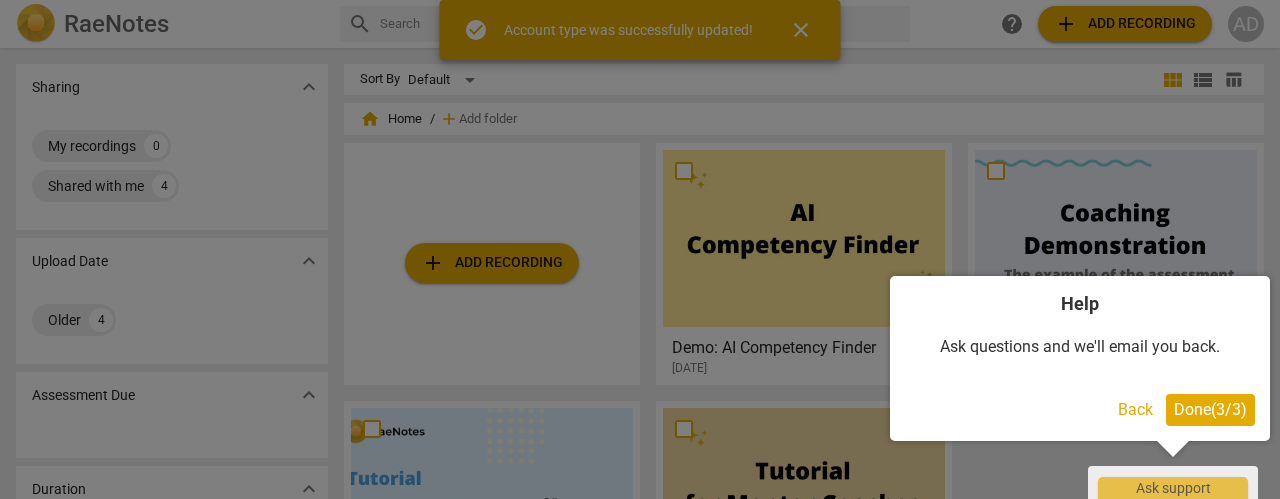 click on "Done  ( 3 / 3 )" at bounding box center [1210, 409] 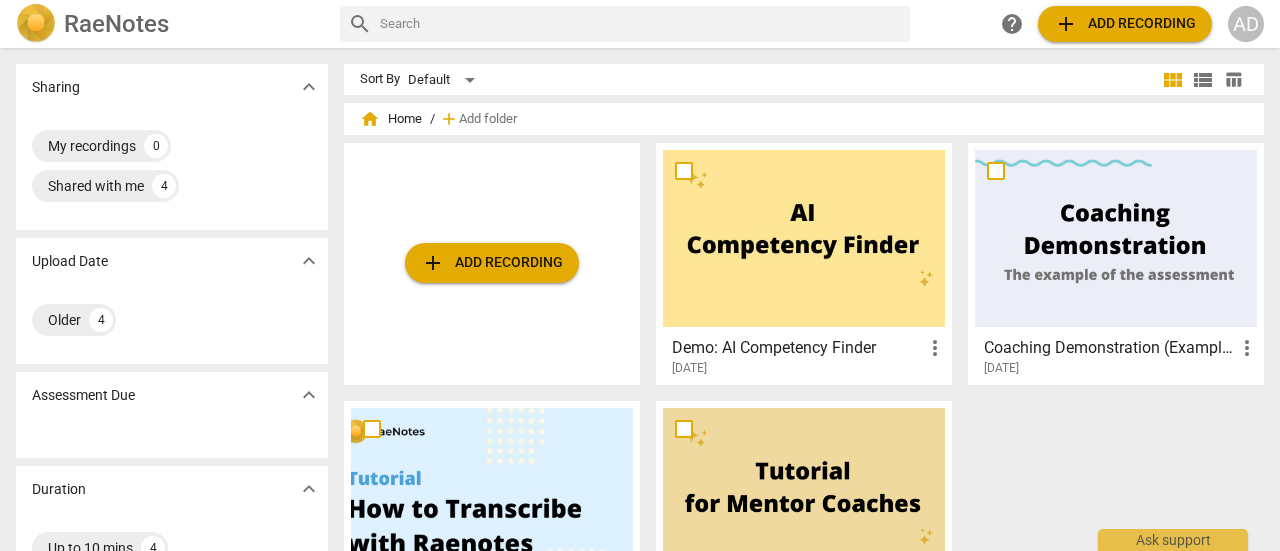 click on "add   Add recording" at bounding box center [492, 263] 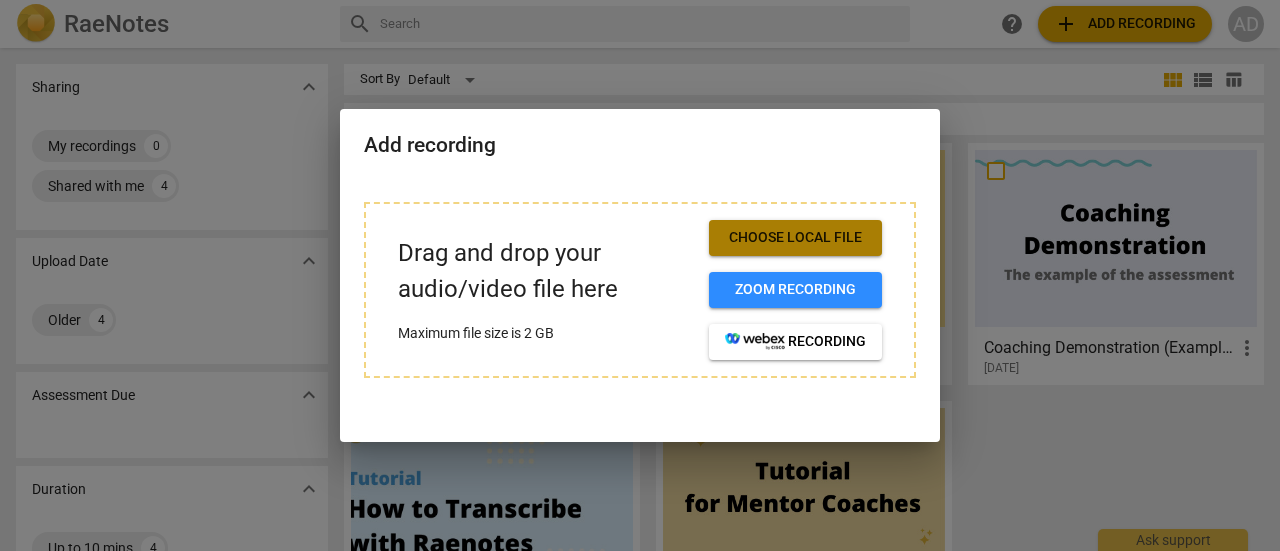 click on "Choose local file" at bounding box center (795, 238) 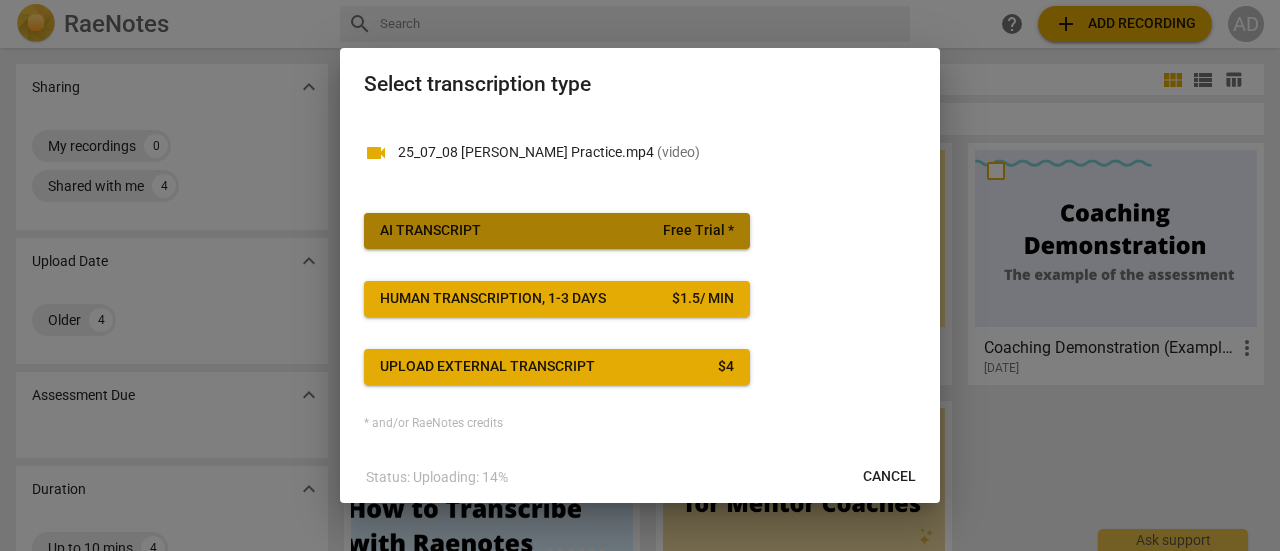 click on "AI Transcript Free Trial *" at bounding box center (557, 231) 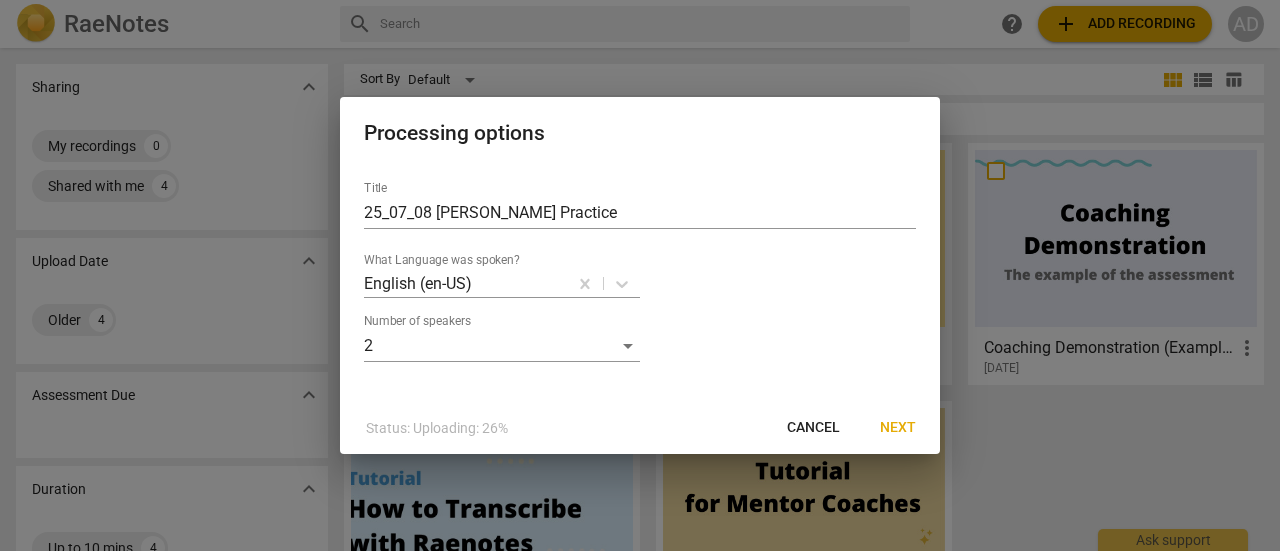 click on "Next" at bounding box center (898, 428) 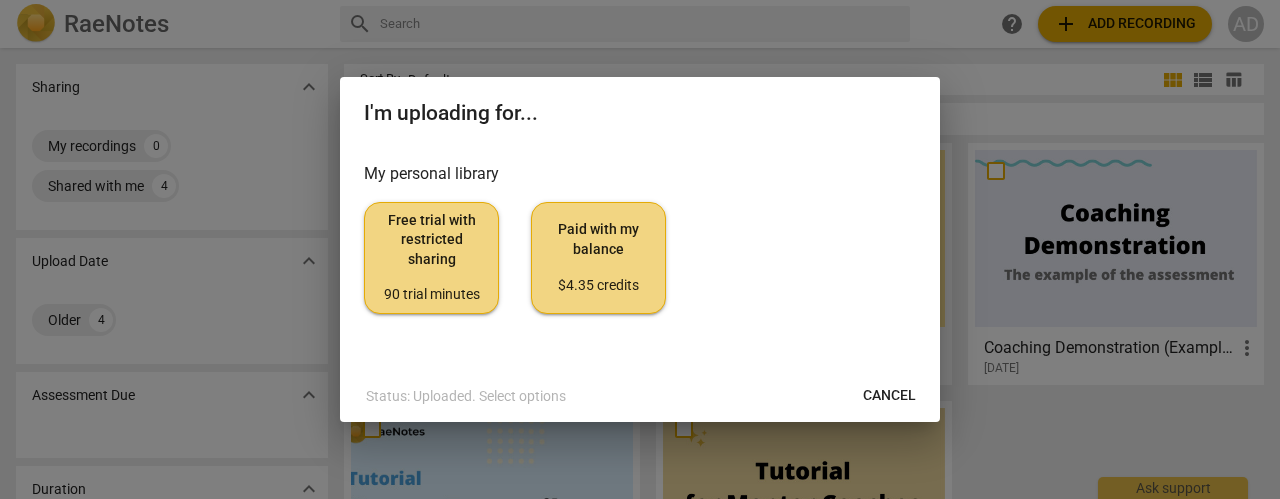 drag, startPoint x: 876, startPoint y: 394, endPoint x: 740, endPoint y: 25, distance: 393.26456 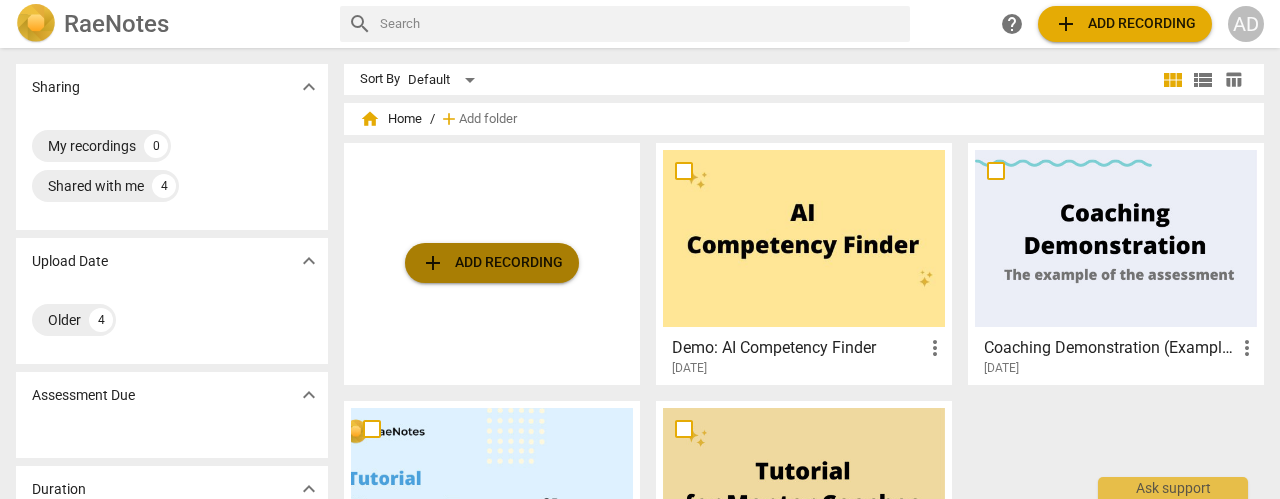 click on "add   Add recording" at bounding box center (492, 263) 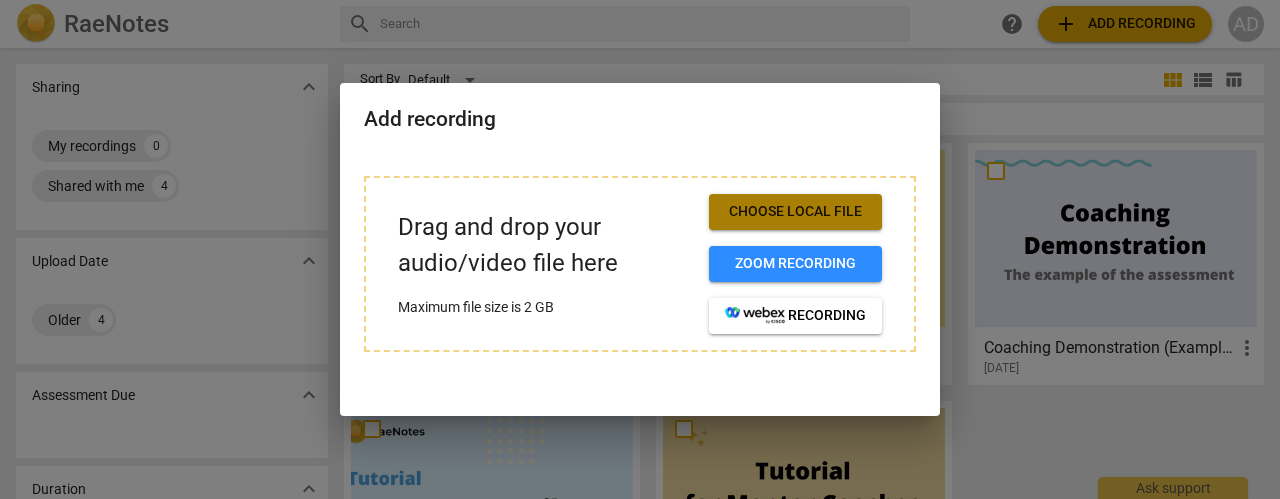 click on "Choose local file" at bounding box center (795, 212) 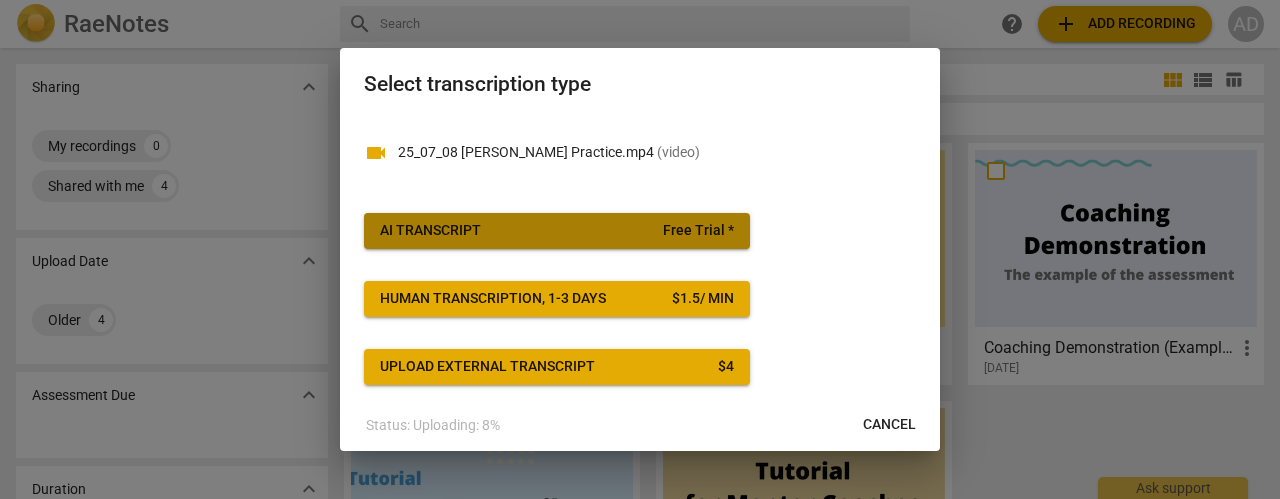 click on "AI Transcript Free Trial *" at bounding box center [557, 231] 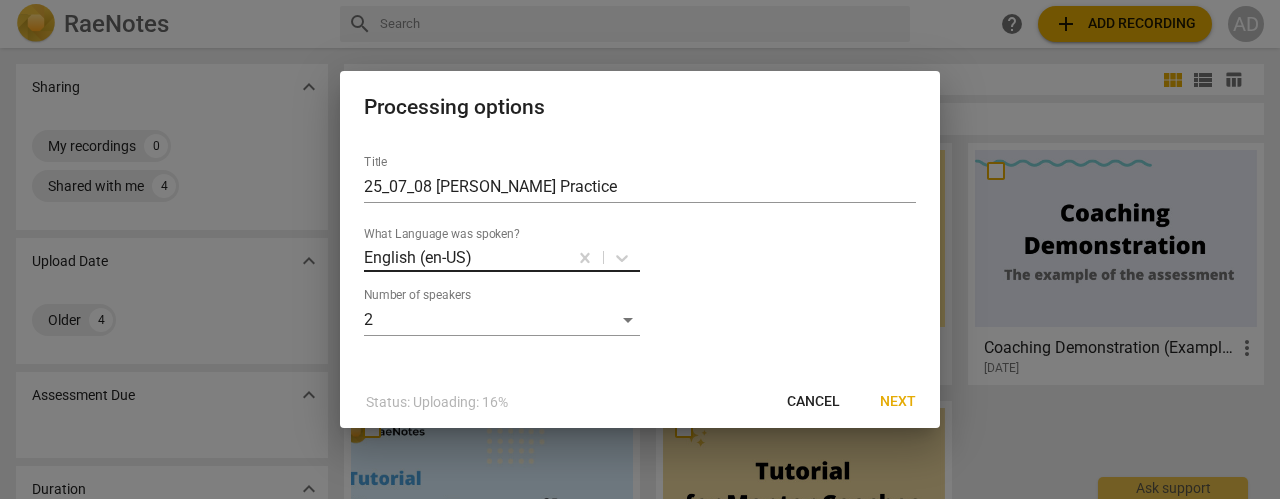 click on "RaeNotes search help add   Add recording AD Sharing expand_more My recordings 0 Shared with me 4 Upload Date expand_more Older 4 Assessment Due expand_more Duration expand_more Up to 10 mins 4 Tags expand_more tutorial 2 ICF Updated 2019 1 RaeNotes example 1 Expiration Date expand_more Fresh 4 Sort By Default view_module view_list table_chart home Home / add Add folder add   Add recording Demo: AI Competency Finder more_vert 2023-08-18 Coaching Demonstration (Example) more_vert 2021-06-01 How To Transcribe with RaeNotes more_vert 2020-07-05 User Guide for ICF Mentor Coaches more_vert 2020-06-23 Ask support
Processing options Title 25_07_08 Allison Practice What Language was spoken? English (en-US) Number of speakers 2 Status: Uploading: 16% Cancel Next" at bounding box center (640, 0) 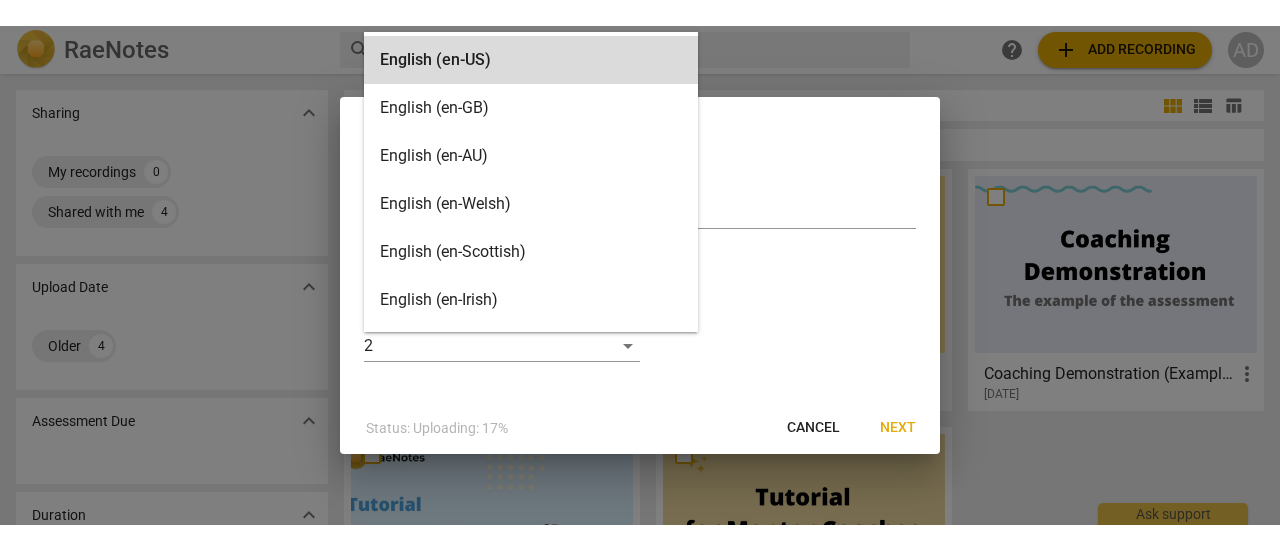 scroll, scrollTop: 8, scrollLeft: 0, axis: vertical 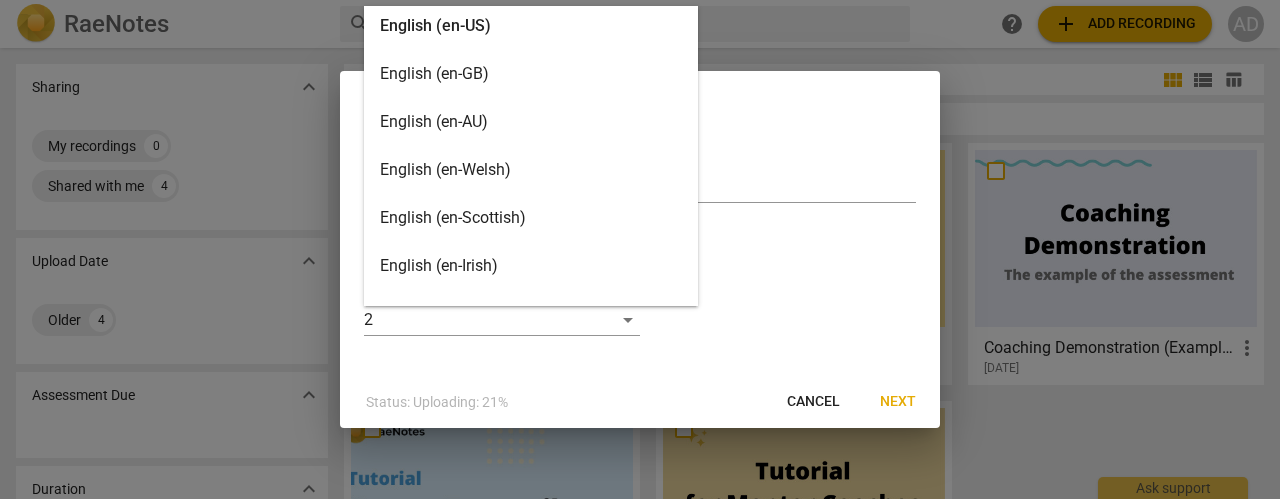 click on "English (en-US)" at bounding box center [531, 26] 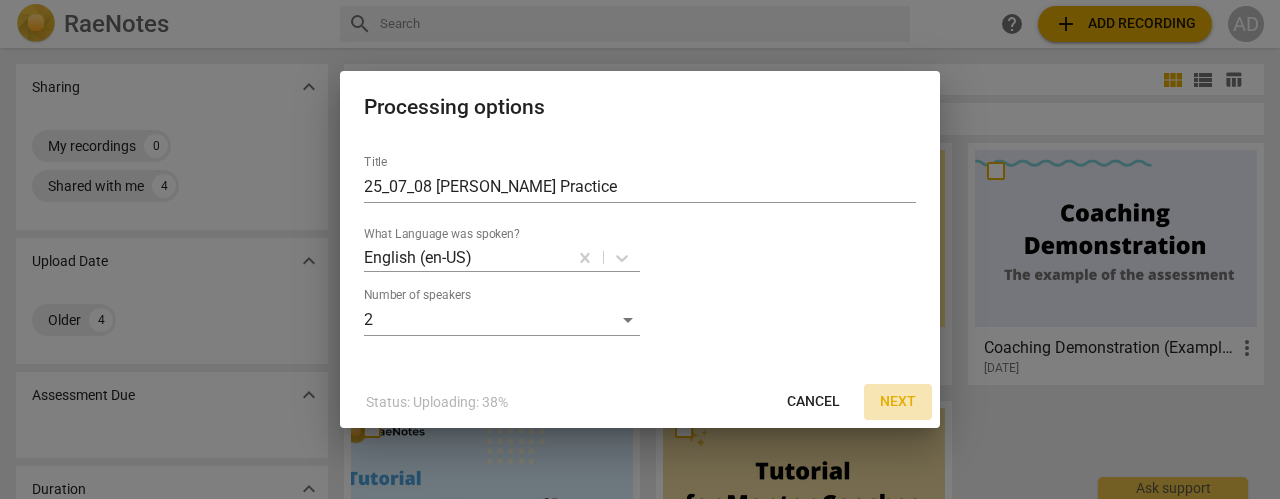 click on "Next" at bounding box center (898, 402) 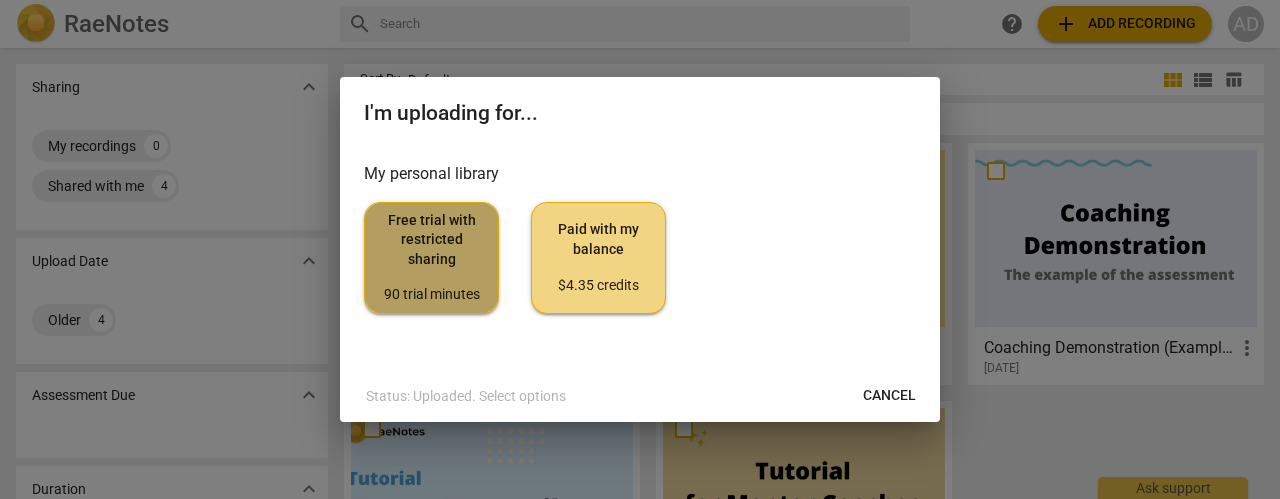 click on "Free trial with restricted sharing 90 trial minutes" at bounding box center (431, 258) 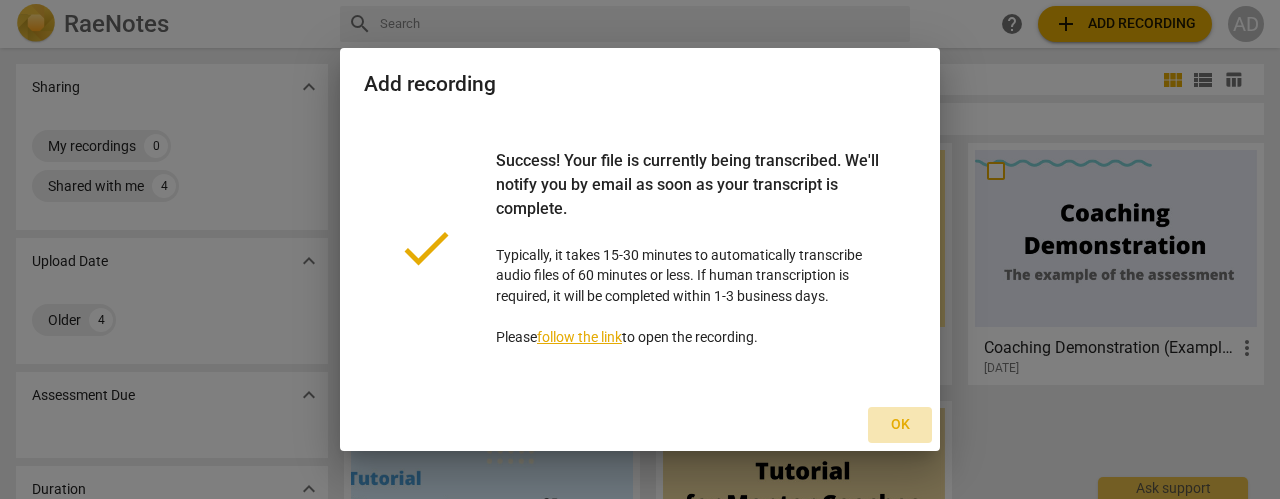 click on "Ok" at bounding box center [900, 425] 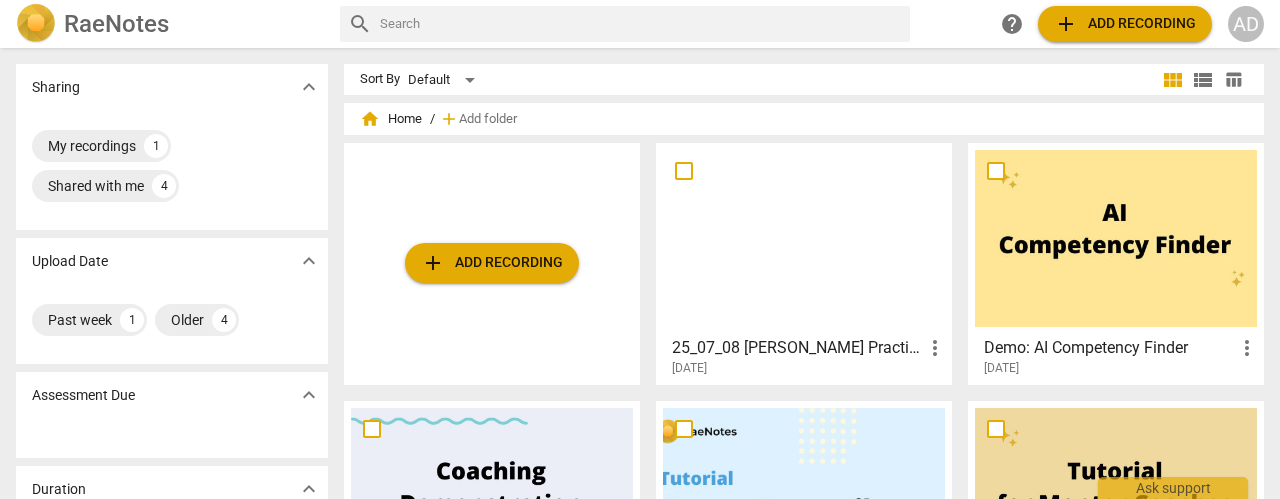 click on "25_07_08 [PERSON_NAME] Practice" at bounding box center [797, 348] 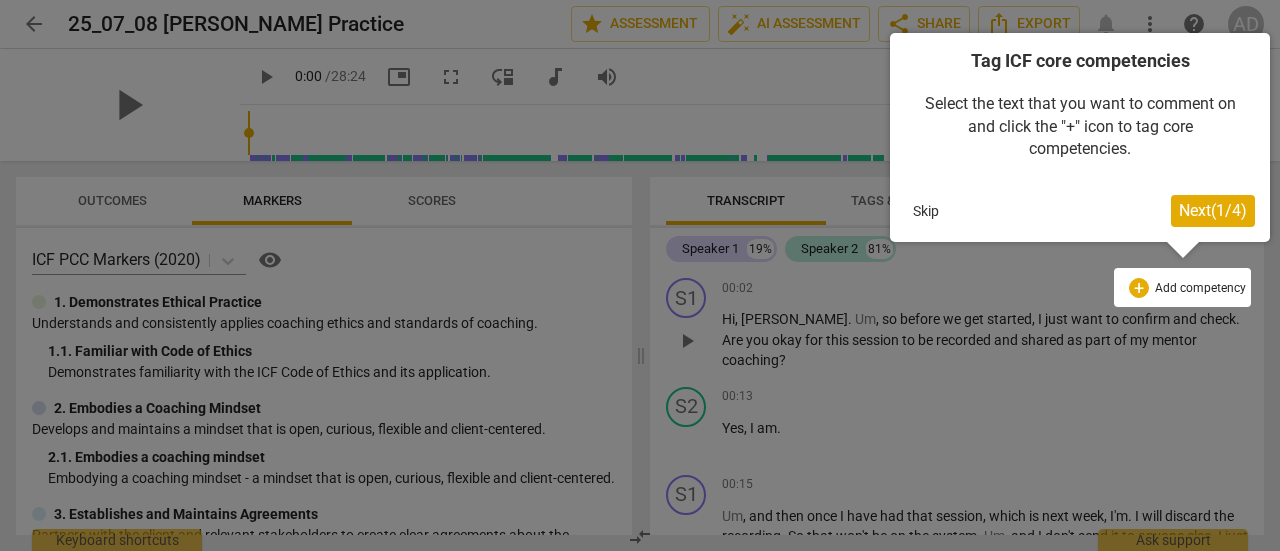 drag, startPoint x: 1197, startPoint y: 208, endPoint x: 1253, endPoint y: -121, distance: 333.73193 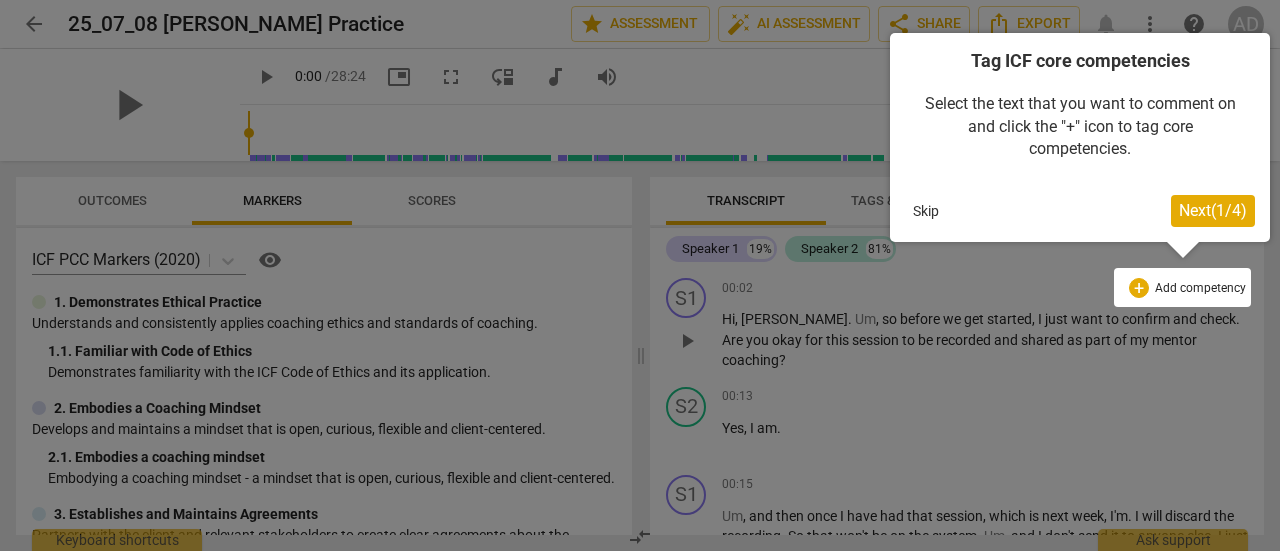 click on "arrow_back 25_07_08 Allison Practice edit star    Assessment   auto_fix_high    AI Assessment share    Share    Export notifications more_vert help AD play_arrow play_arrow 0:00   /  28:24 picture_in_picture fullscreen move_down audiotrack volume_up 1x cloud_download Outcomes Markers Scores ICF PCC Markers (2020) visibility 1. Demonstrates Ethical Practice Understands and consistently applies coaching ethics and standards of coaching. 1. 1. Familiar with Code of Ethics Demonstrates familiarity with the ICF Code of Ethics and its application. 2. Embodies a Coaching Mindset Develops and maintains a mindset that is open, curious, flexible and client-centered. 2. 1. Embodies a coaching mindset Embodying a coaching mindset - a mindset that is open, curious, flexible and client-centered. 3. Establishes and Maintains Agreements 3. 1. Identifies what to accomplish Coach partners with the client to identify or reconfirm what the client wants to accomplish in this session. 3. 3. 3. 4. 4. 4. 4. 5. 5." at bounding box center (640, 0) 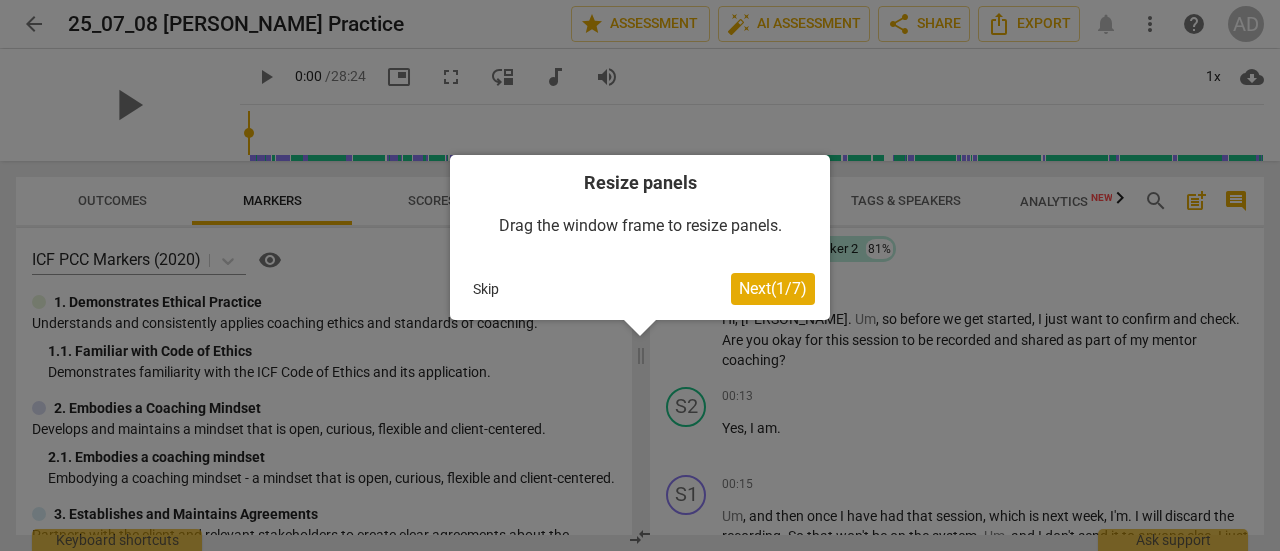 click on "Skip" at bounding box center (486, 289) 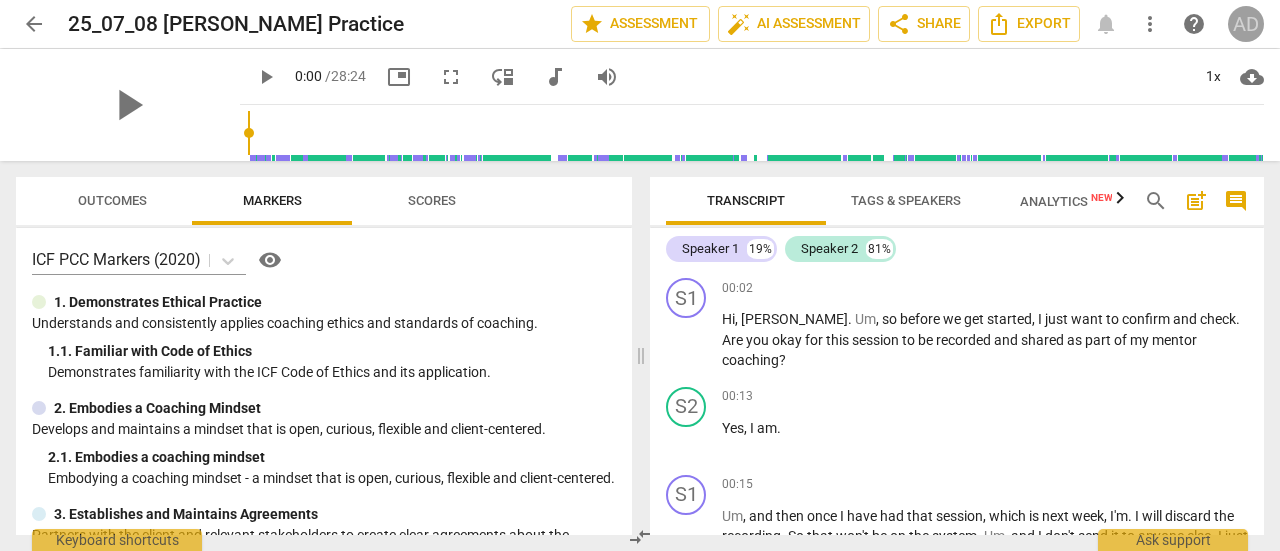 click on "AD" at bounding box center [1246, 24] 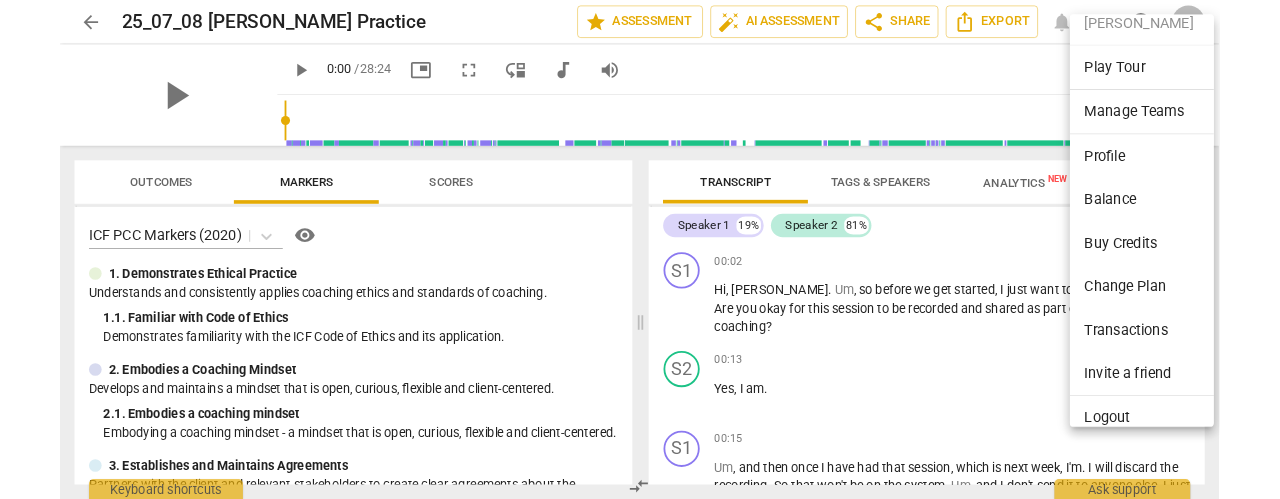 scroll, scrollTop: 43, scrollLeft: 0, axis: vertical 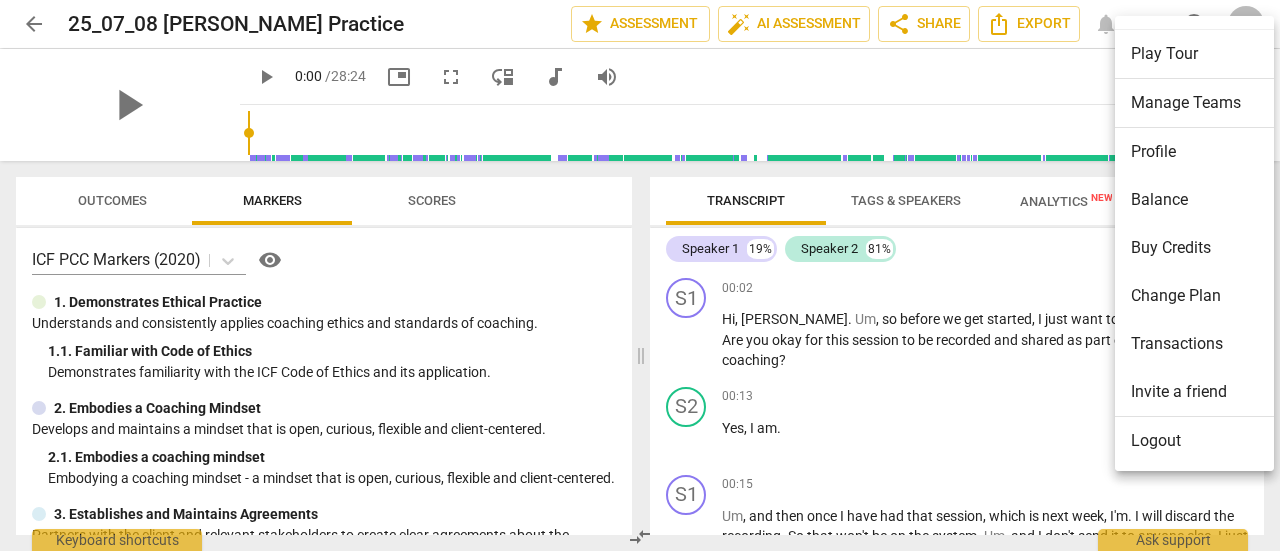 click on "Logout" at bounding box center (1198, 441) 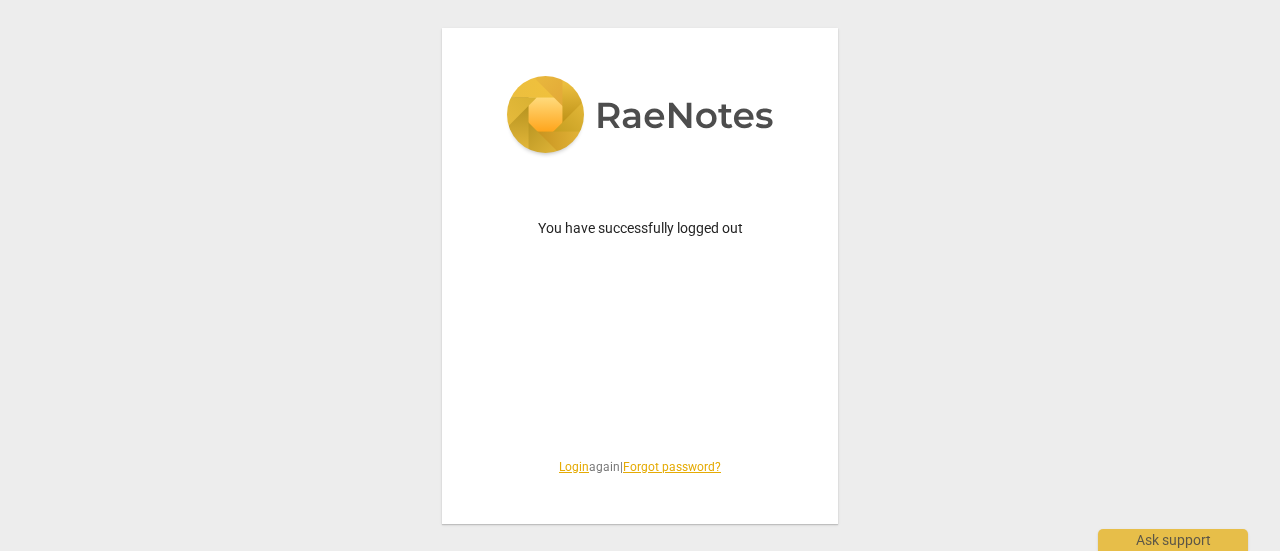 click on "Login" at bounding box center (574, 467) 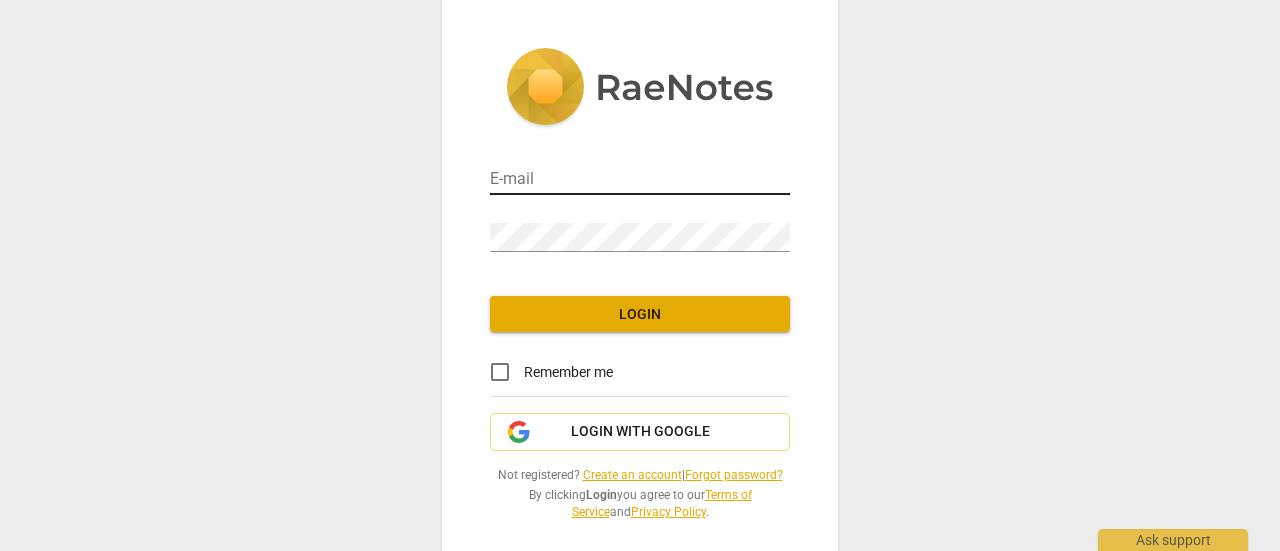 click at bounding box center [640, 180] 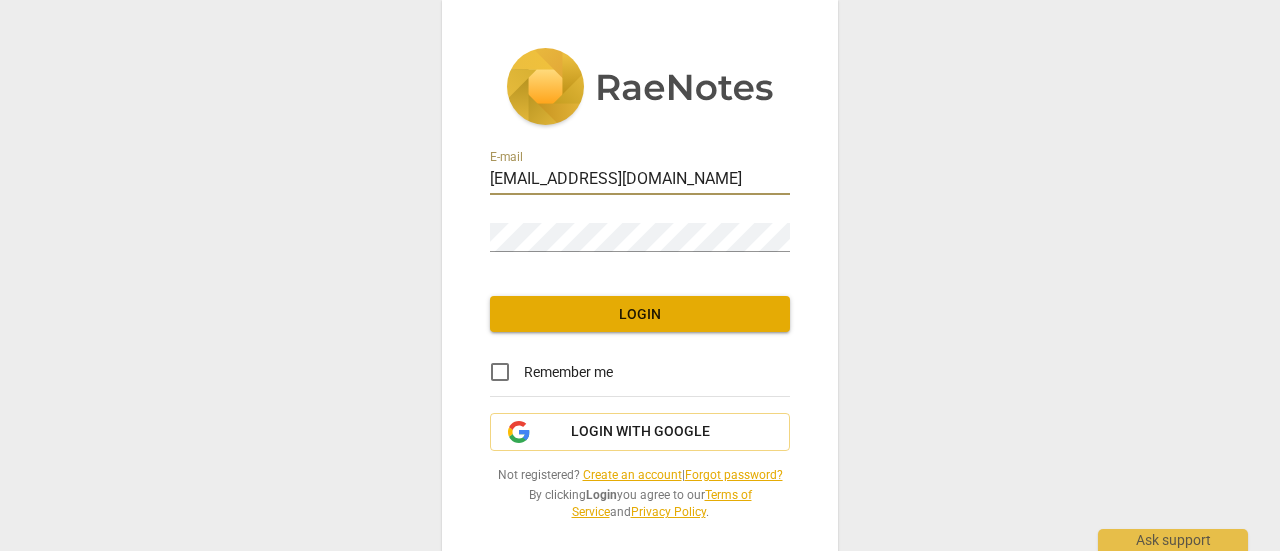 type on "vairc@me.com" 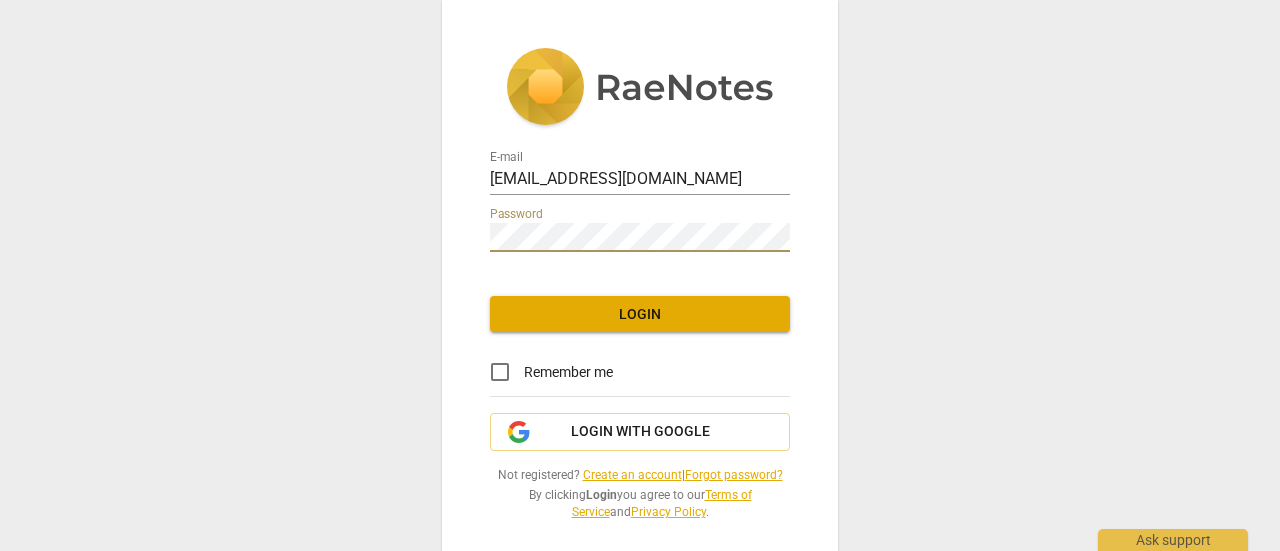 click on "Login" at bounding box center [640, 314] 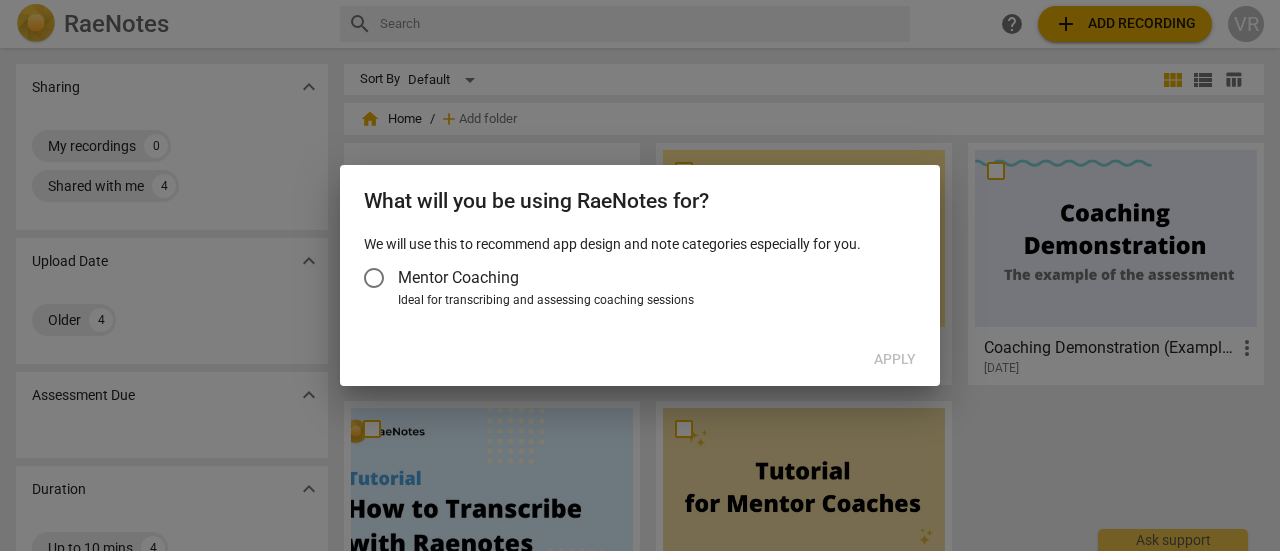 click on "Mentor Coaching" at bounding box center (630, 278) 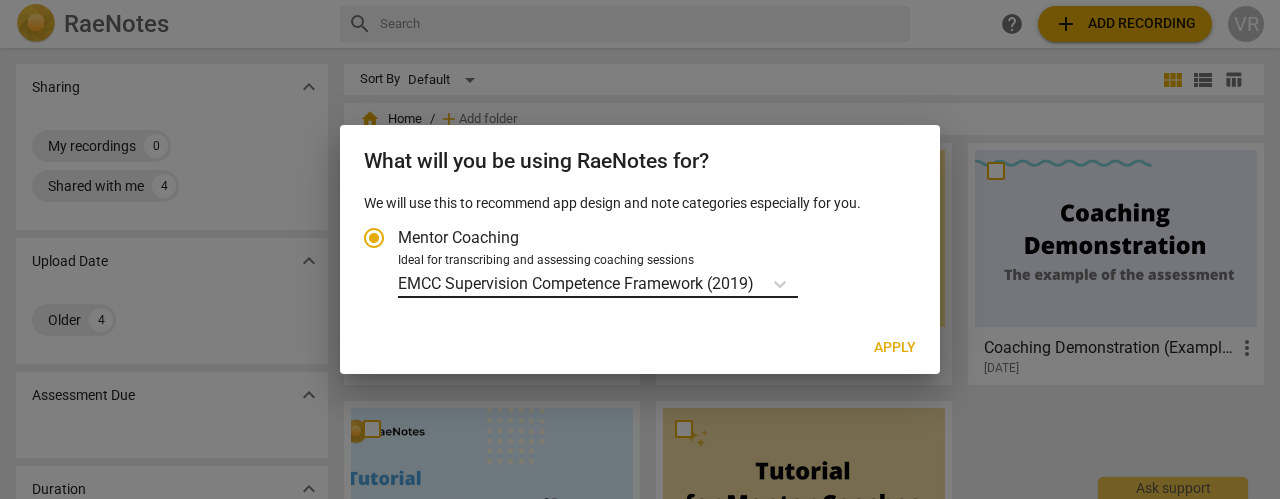click on "RaeNotes search help add   Add recording VR Sharing expand_more My recordings 0 Shared with me 4 Upload Date expand_more Older 4 Assessment Due expand_more Duration expand_more Up to 10 mins 4 Tags expand_more tutorial 2 ICF Updated 2019 1 RaeNotes example 1 Expiration Date expand_more Fresh 4 Sort By Default view_module view_list table_chart home Home / add Add folder add   Add recording Demo: AI Competency Finder more_vert 2023-08-18 Coaching Demonstration (Example) more_vert 2021-06-01 How To Transcribe with RaeNotes more_vert 2020-07-05 User Guide for ICF Mentor Coaches more_vert 2020-06-23 Ask support
What will you be using RaeNotes for? We will use this to recommend app design and note categories especially for you. Mentor Coaching Ideal for transcribing and assessing coaching sessions EMCC Supervision Competence Framework (2019) Apply" at bounding box center (640, 0) 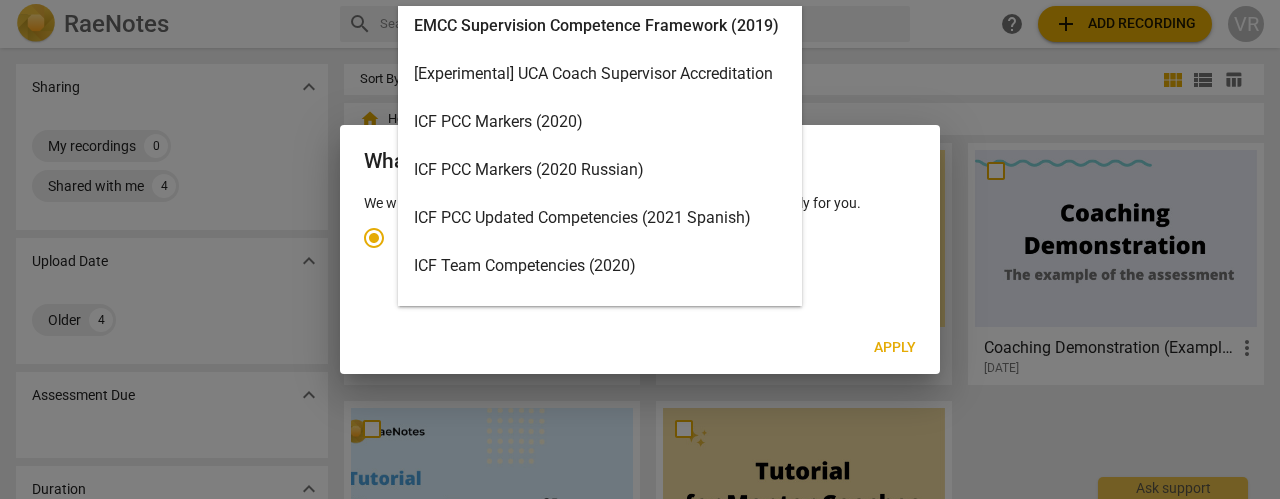 scroll, scrollTop: 0, scrollLeft: 0, axis: both 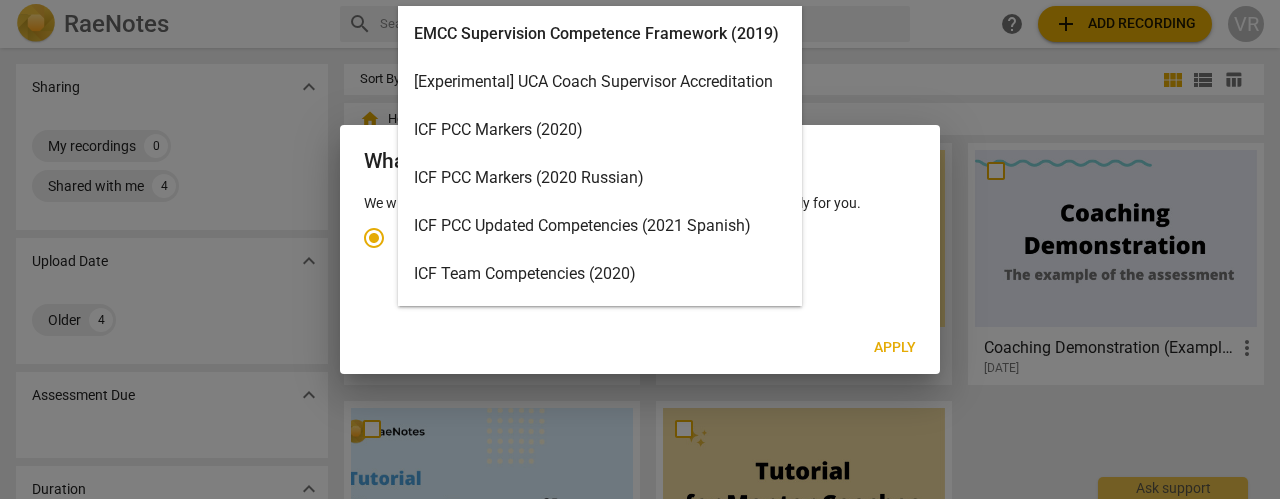 click on "ICF PCC Markers (2020)" at bounding box center (600, 130) 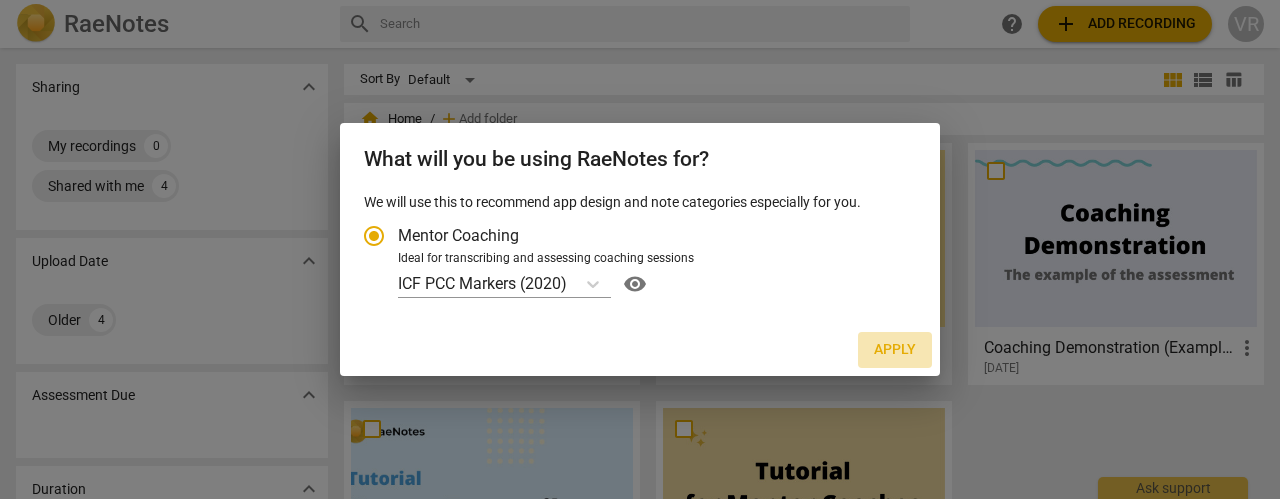 click on "Apply" at bounding box center [895, 350] 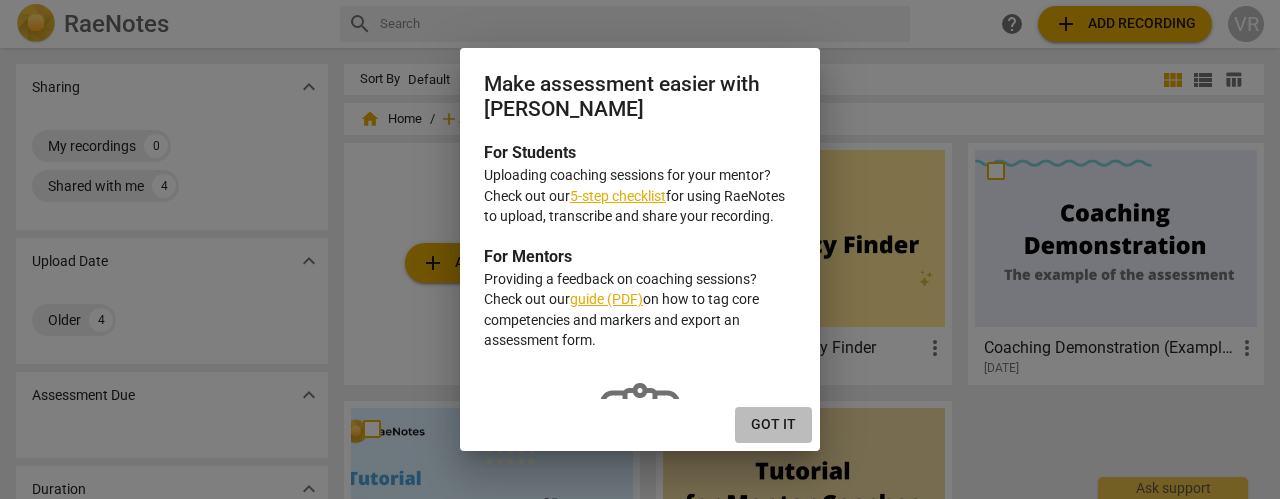 click on "Got it" at bounding box center [773, 425] 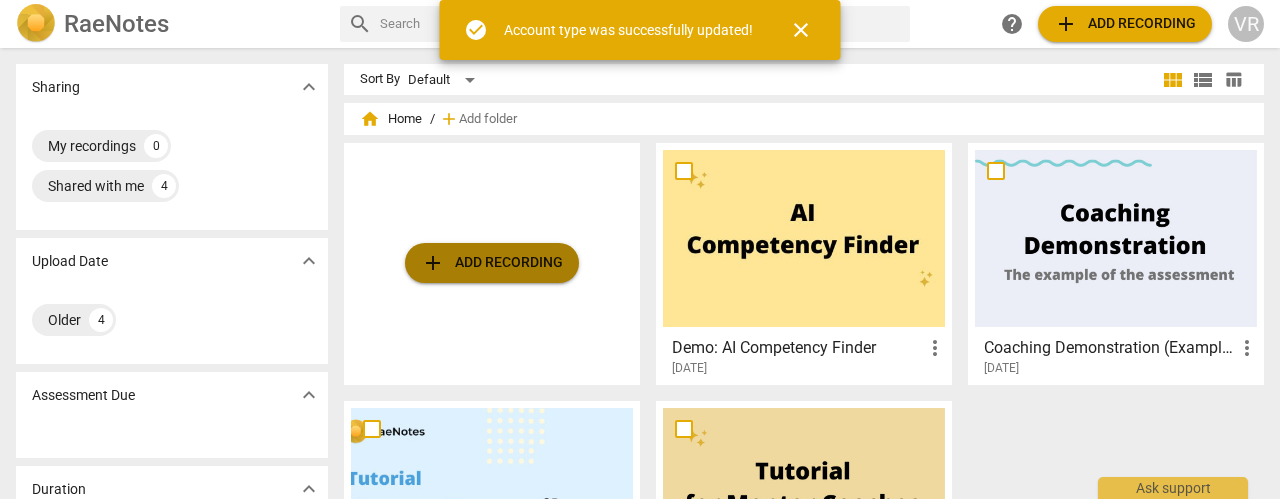 click on "add   Add recording" at bounding box center (492, 263) 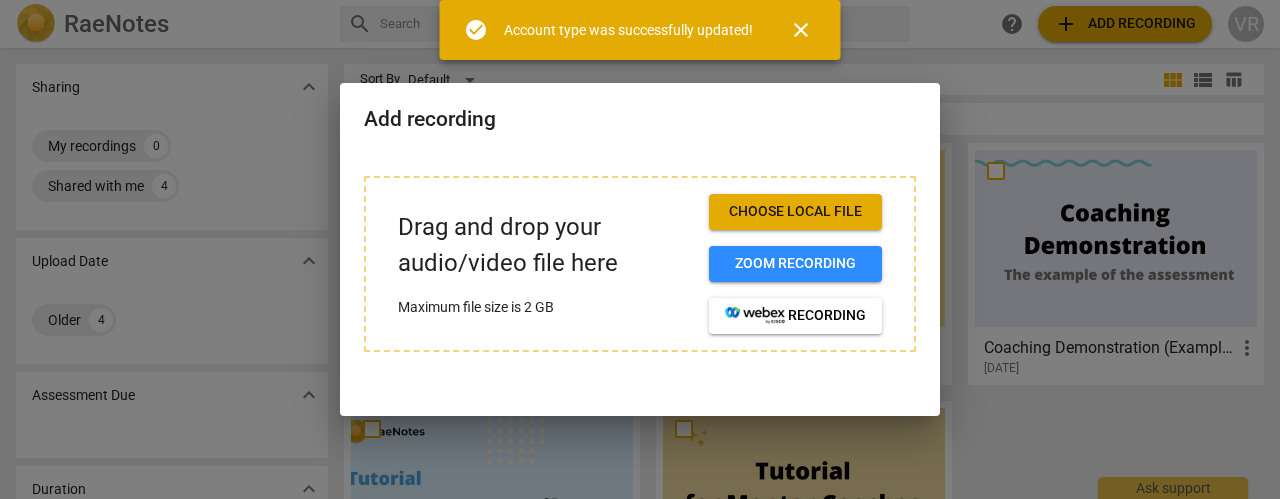 click on "Choose local file" at bounding box center (795, 212) 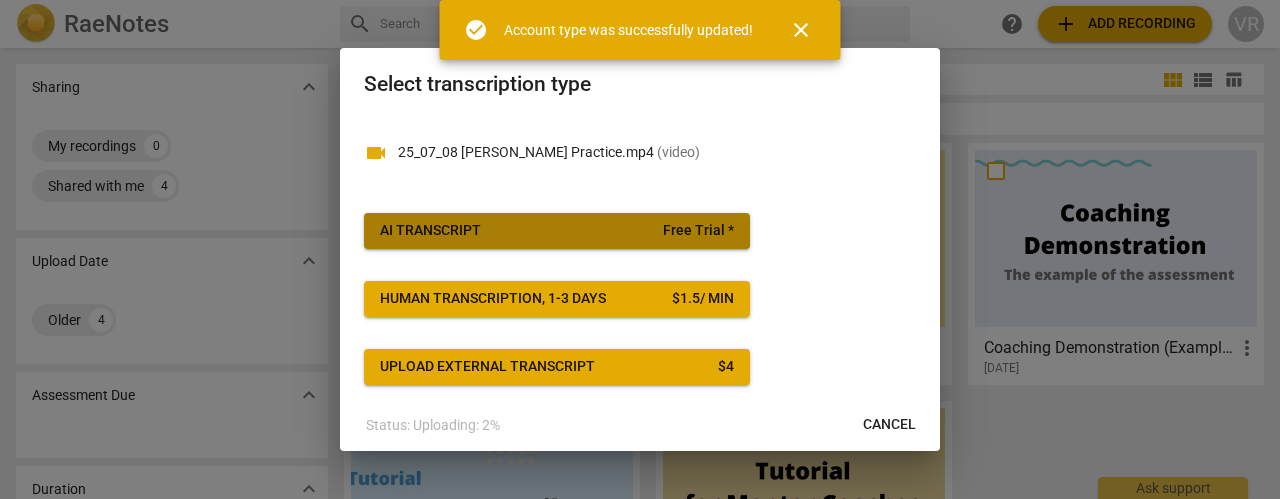 click on "AI Transcript Free Trial *" at bounding box center [557, 231] 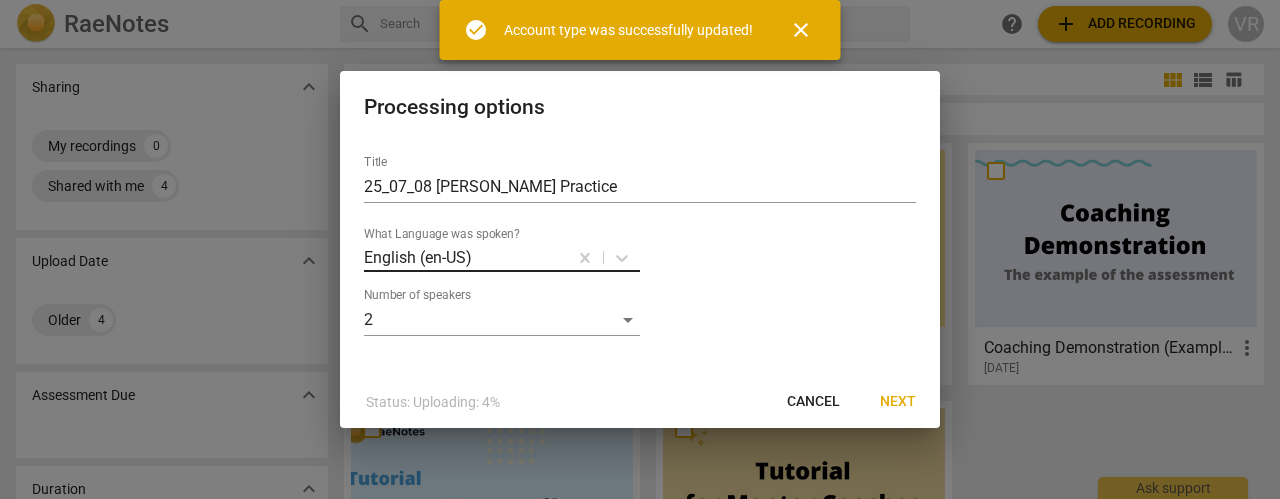 click on "RaeNotes search help add   Add recording VR Sharing expand_more My recordings 0 Shared with me 4 Upload Date expand_more Older 4 Assessment Due expand_more Duration expand_more Up to 10 mins 4 Tags expand_more tutorial 2 ICF Updated 2019 1 RaeNotes example 1 Expiration Date expand_more Fresh 4 Sort By Default view_module view_list table_chart home Home / add Add folder add   Add recording Demo: AI Competency Finder more_vert 2023-08-18 Coaching Demonstration (Example) more_vert 2021-06-01 How To Transcribe with RaeNotes more_vert 2020-07-05 User Guide for ICF Mentor Coaches more_vert 2020-06-23 check_circle Account type was successfully updated! close Ask support
Processing options Title 25_07_08 Vikki Practice What Language was spoken? English (en-US) Number of speakers 2 Status: Uploading: 4% Cancel Next" at bounding box center (640, 0) 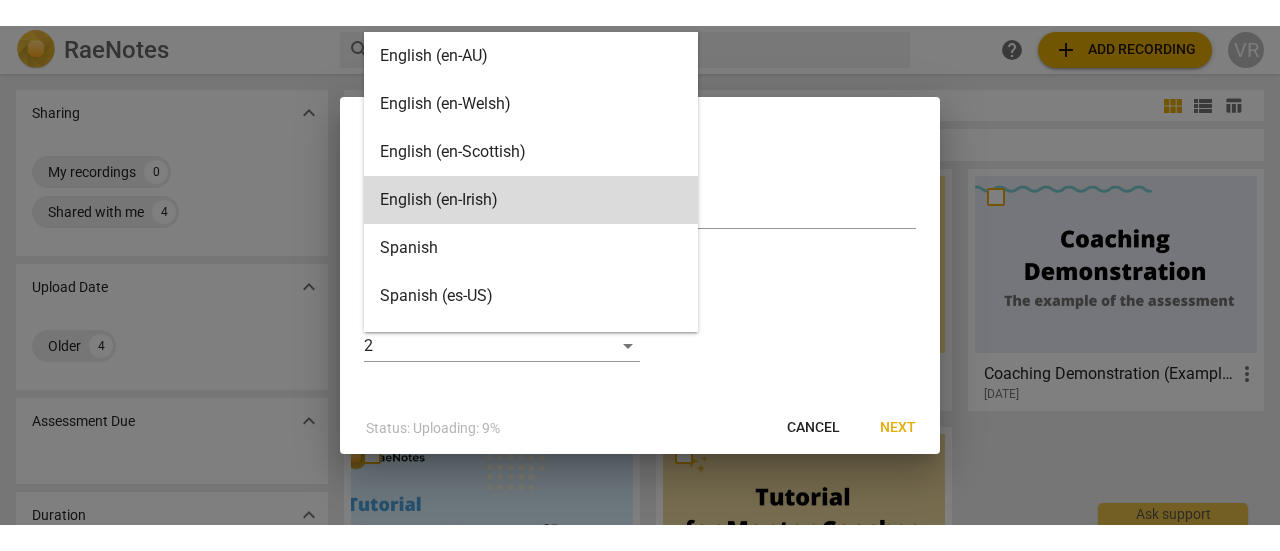 scroll, scrollTop: 0, scrollLeft: 0, axis: both 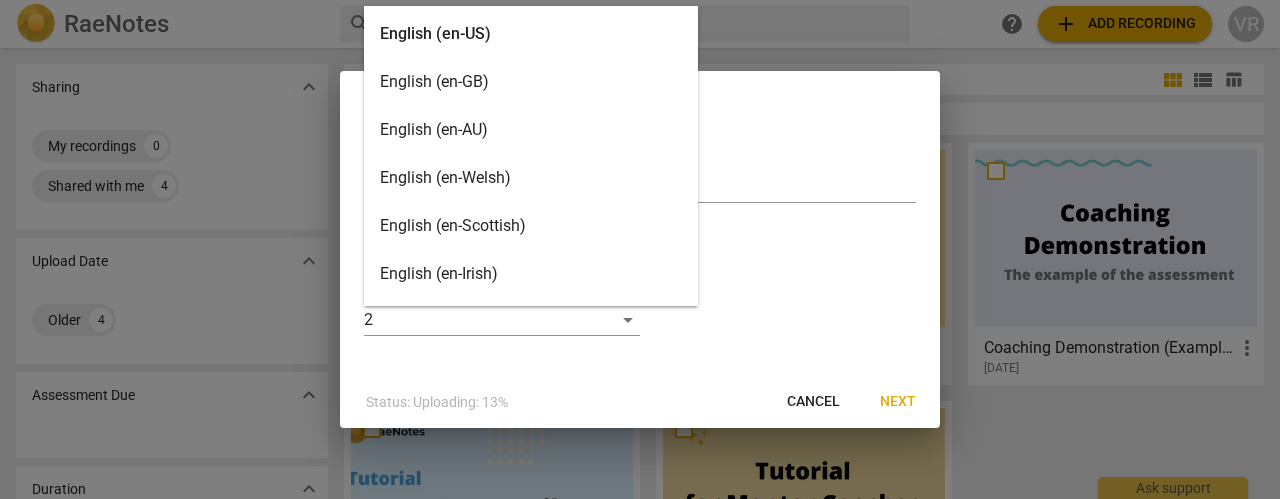 click on "English (en-GB)" at bounding box center [531, 82] 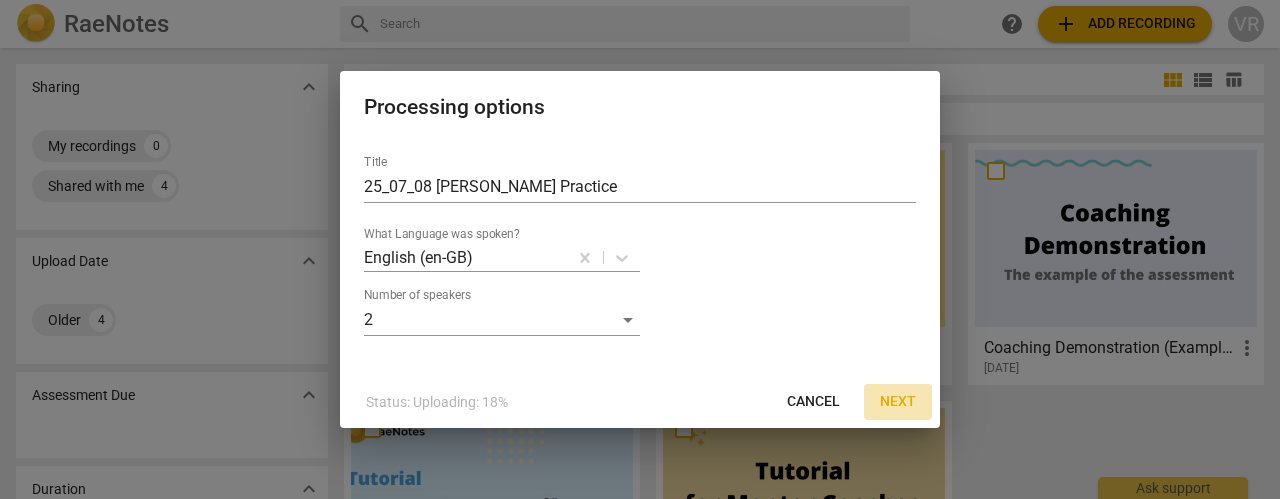 click on "Next" at bounding box center [898, 402] 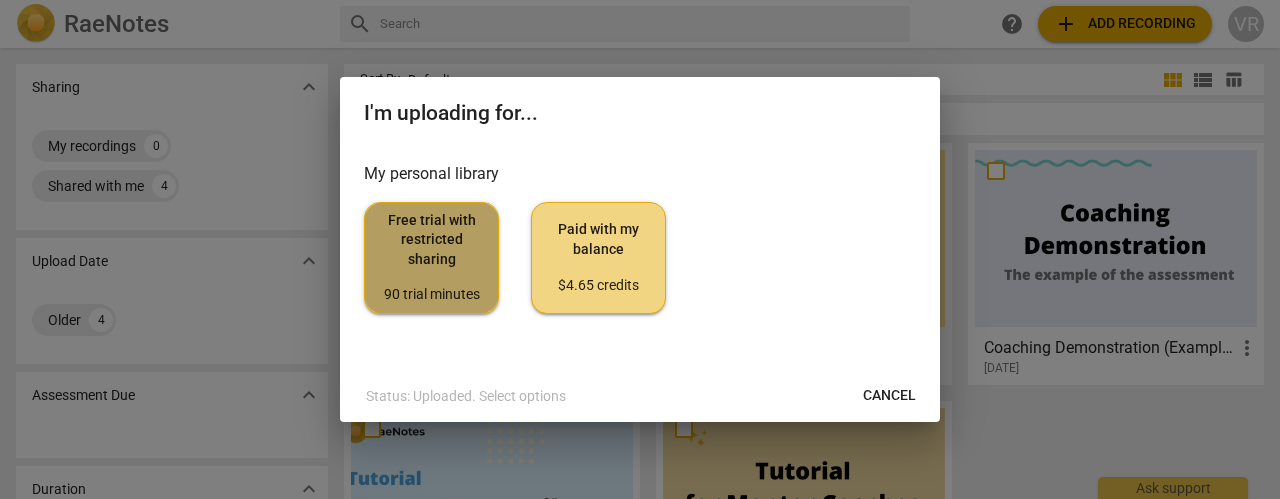 click on "Free trial with restricted sharing 90 trial minutes" at bounding box center (431, 258) 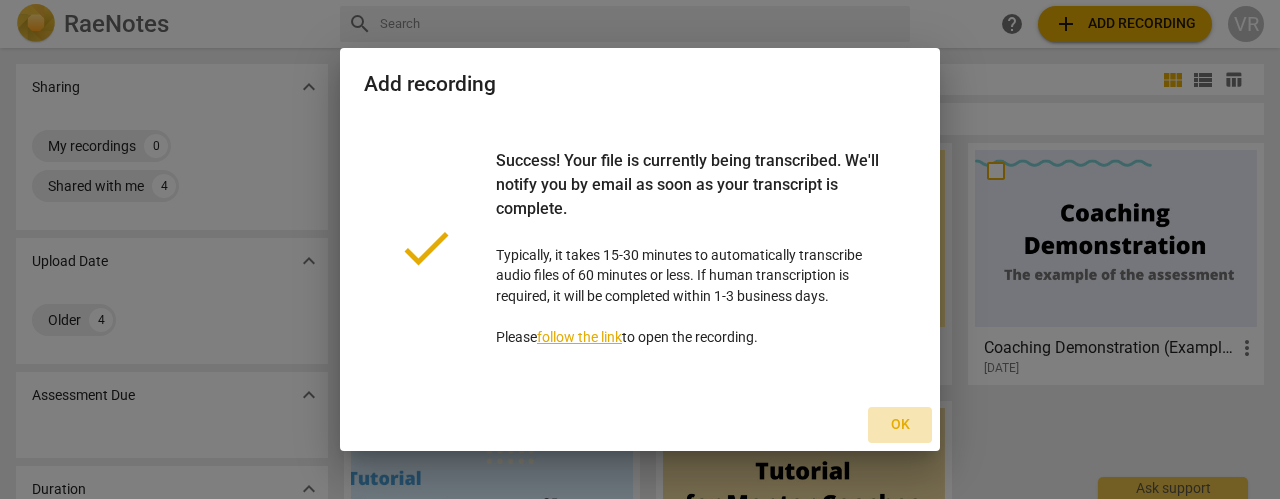 click on "Ok" at bounding box center [900, 425] 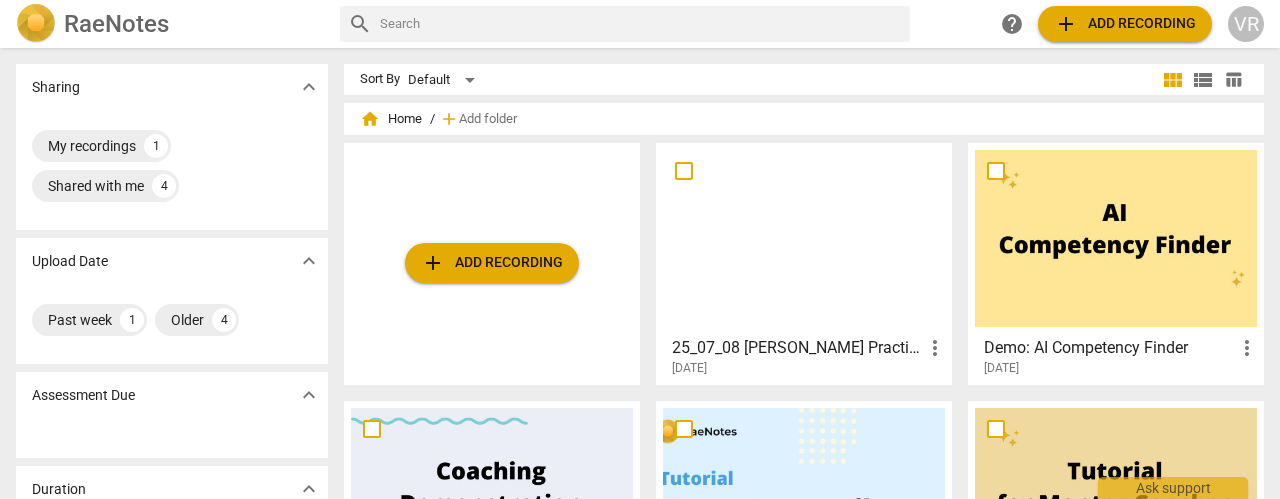 click on "25_07_08 Vikki Practice" at bounding box center (797, 348) 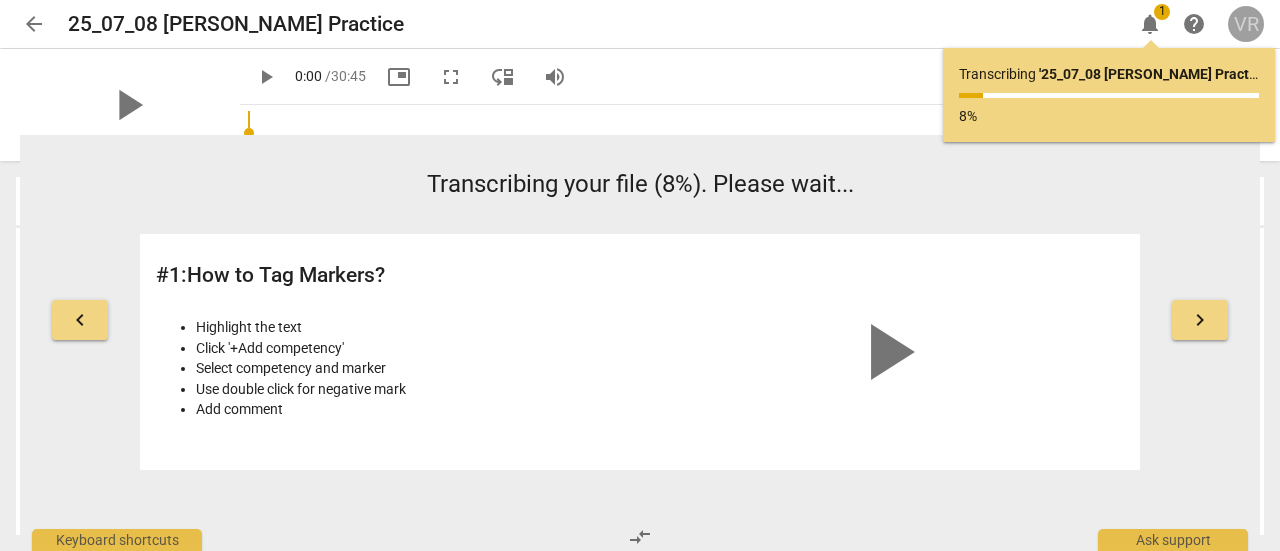 click on "VR" at bounding box center (1246, 24) 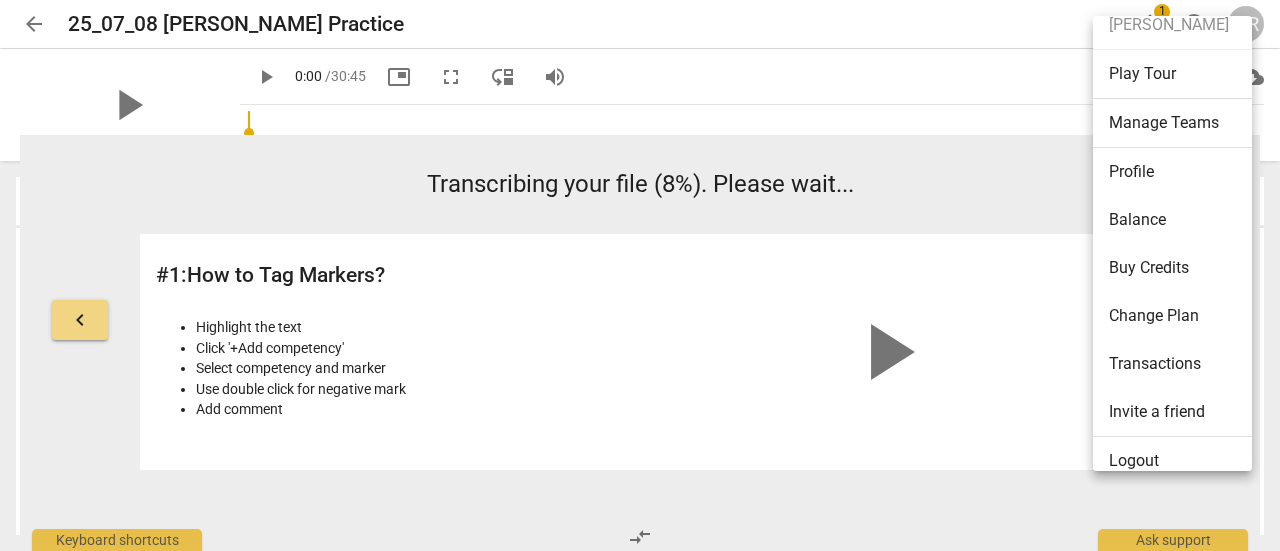scroll, scrollTop: 43, scrollLeft: 0, axis: vertical 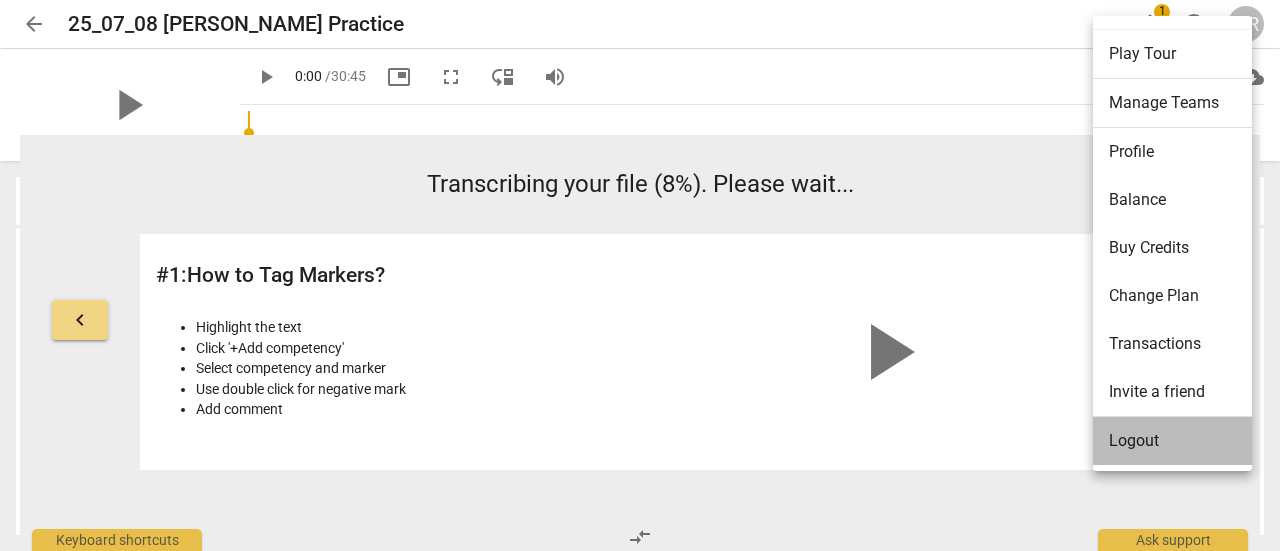 click on "Logout" at bounding box center (1176, 441) 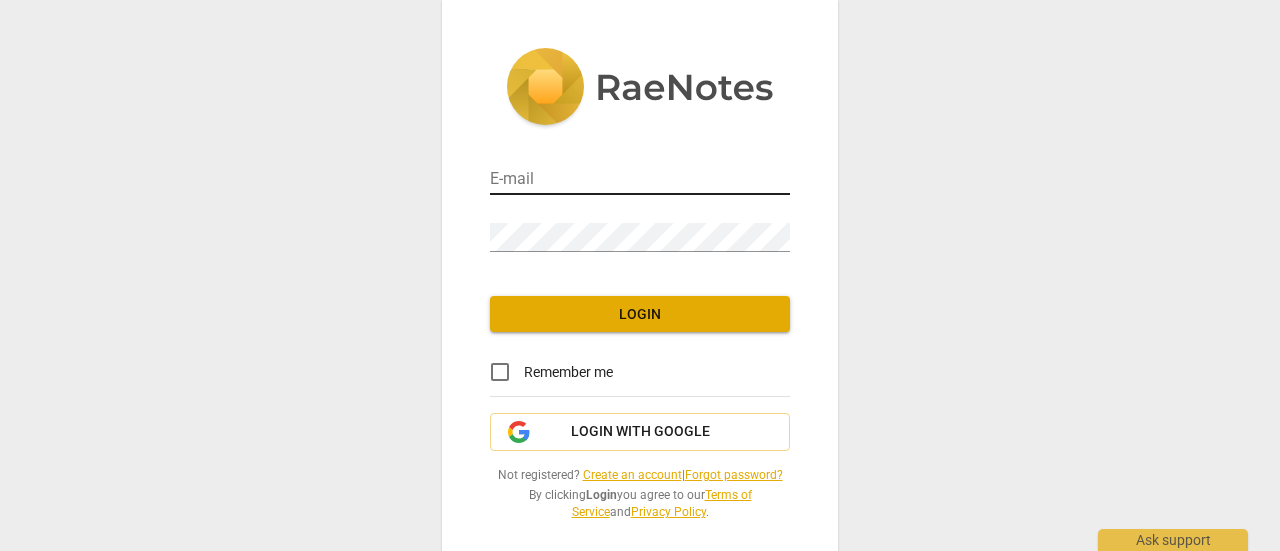 click at bounding box center (640, 180) 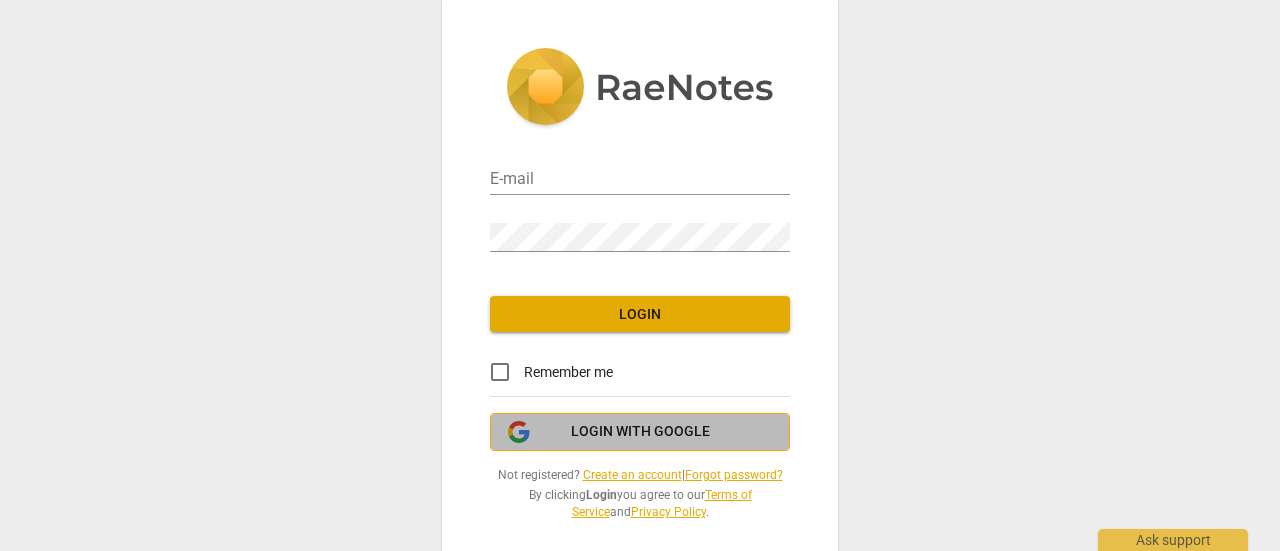 click on "Login with Google" at bounding box center (640, 432) 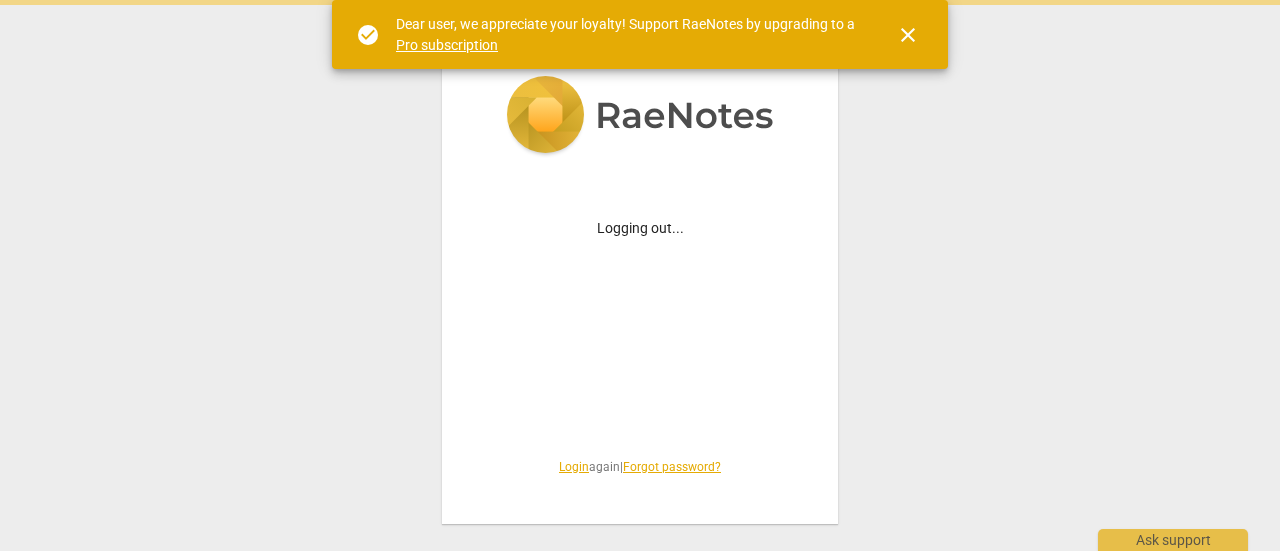 scroll, scrollTop: 0, scrollLeft: 0, axis: both 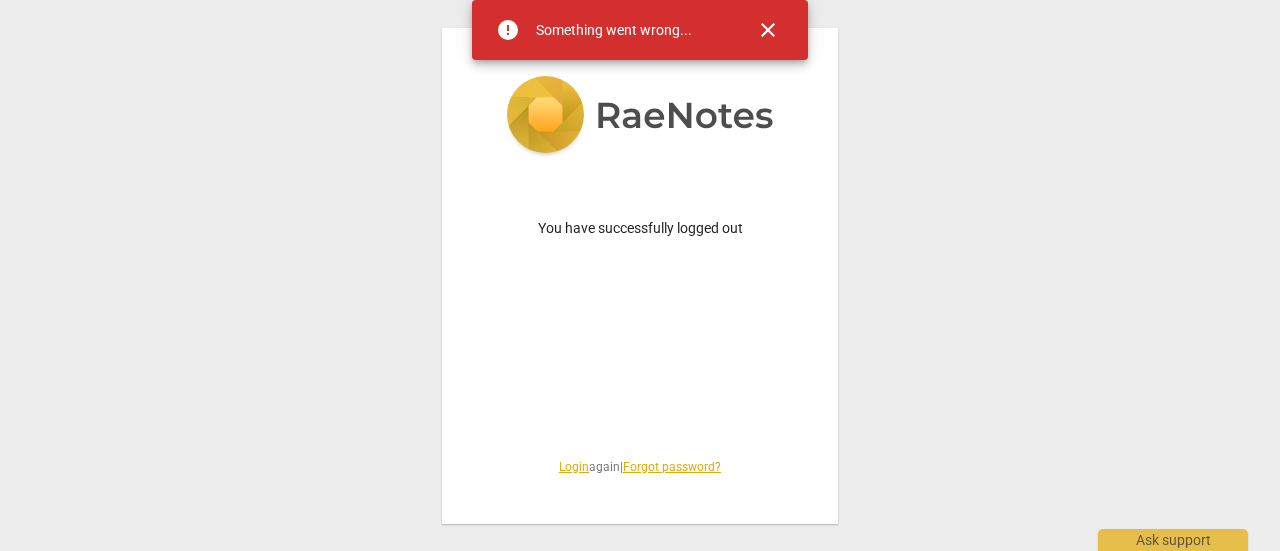 click on "Login" at bounding box center (574, 467) 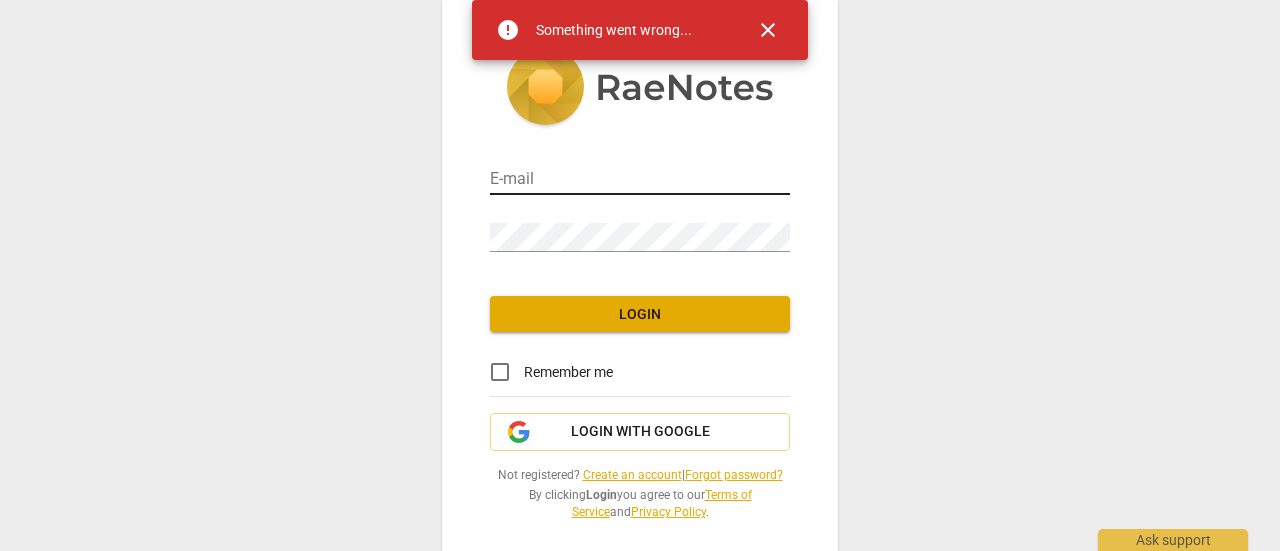 click at bounding box center [640, 180] 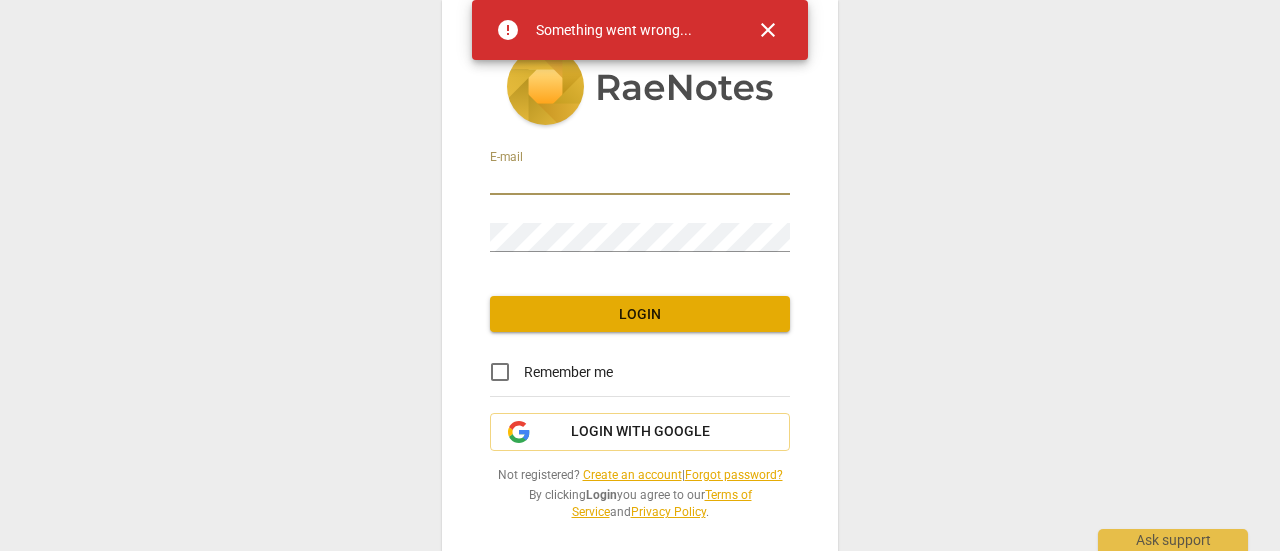 type on "hello@adhdunlocked.com" 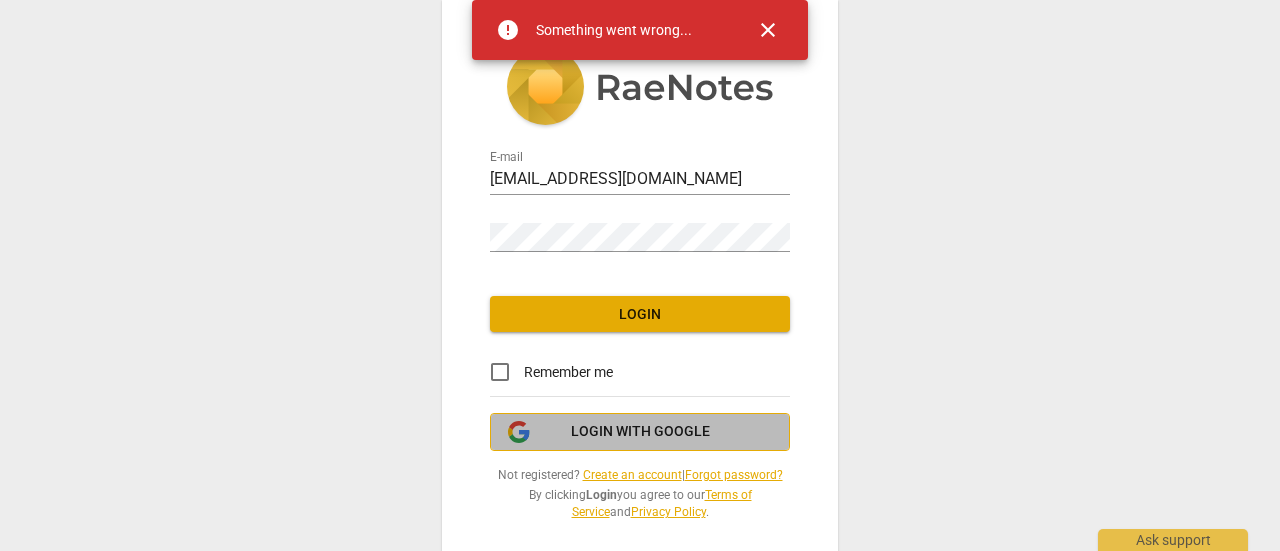 click on "Login with Google" at bounding box center (640, 432) 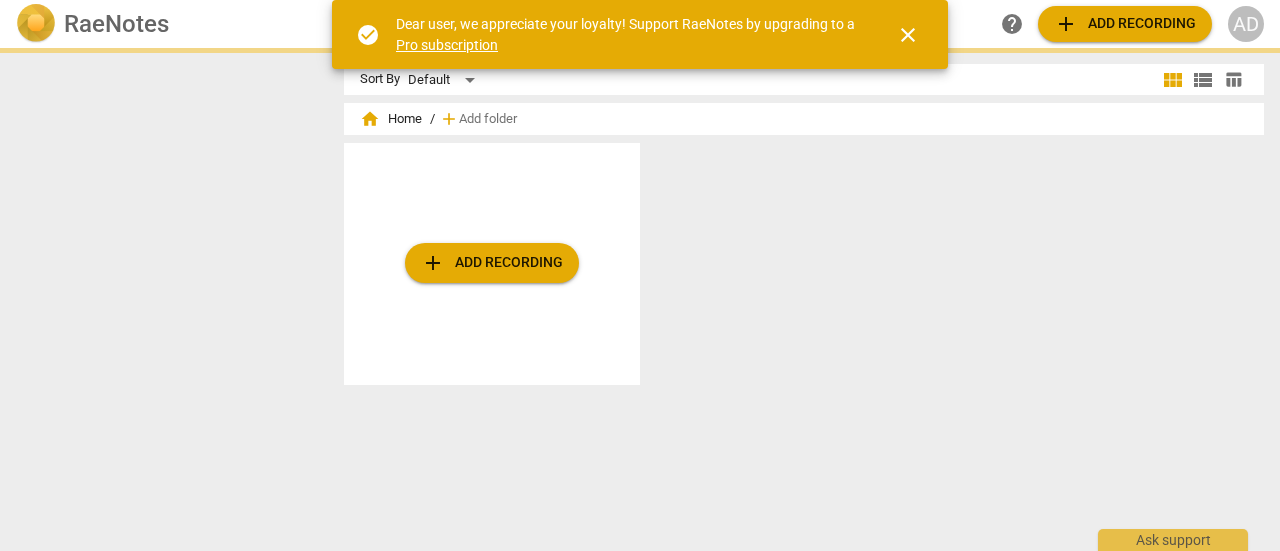 scroll, scrollTop: 0, scrollLeft: 0, axis: both 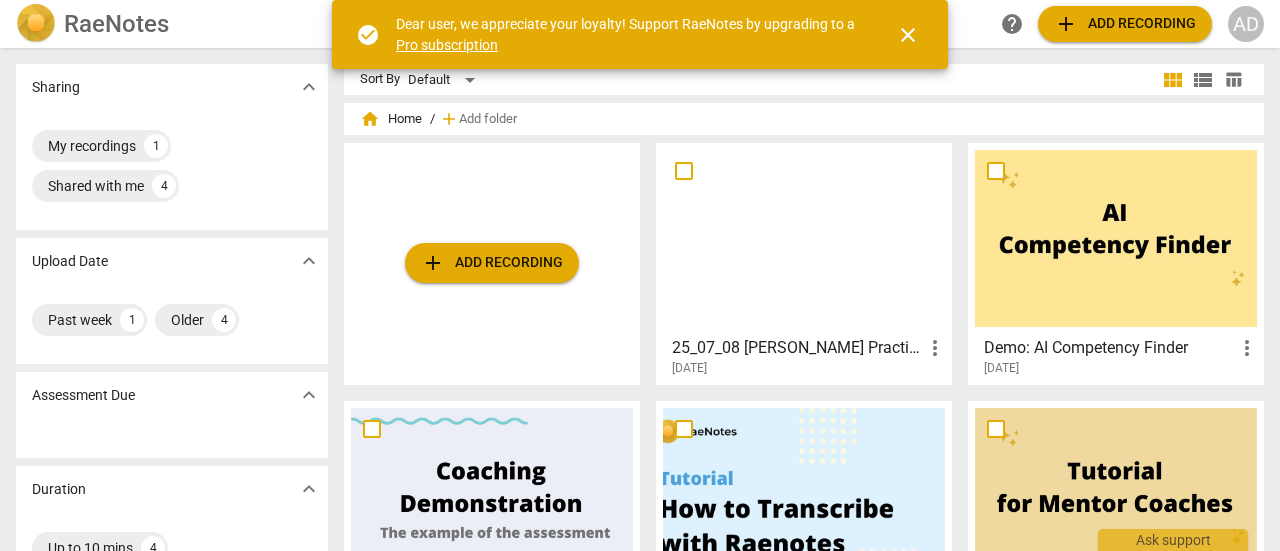 click on "25_07_08 [PERSON_NAME] Practice" at bounding box center (797, 348) 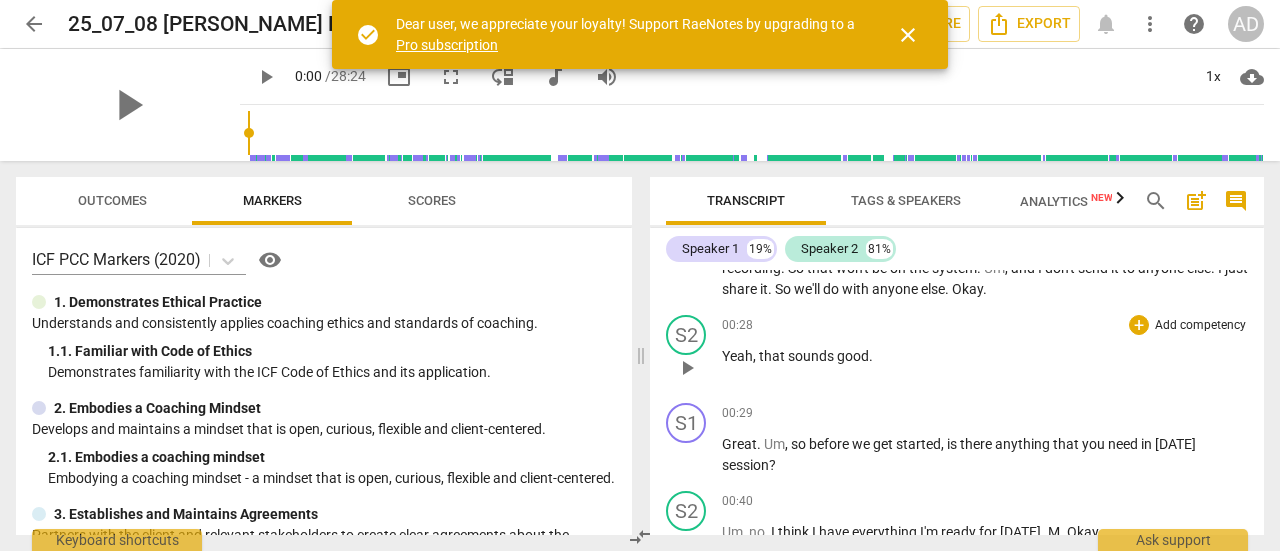 scroll, scrollTop: 400, scrollLeft: 0, axis: vertical 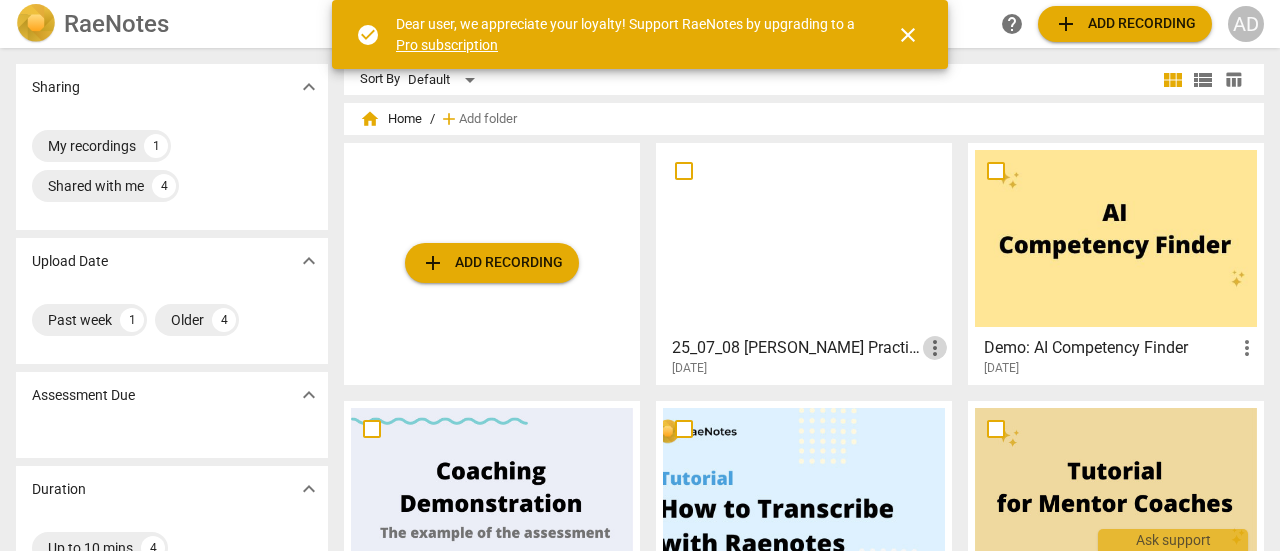 click on "more_vert" at bounding box center [935, 348] 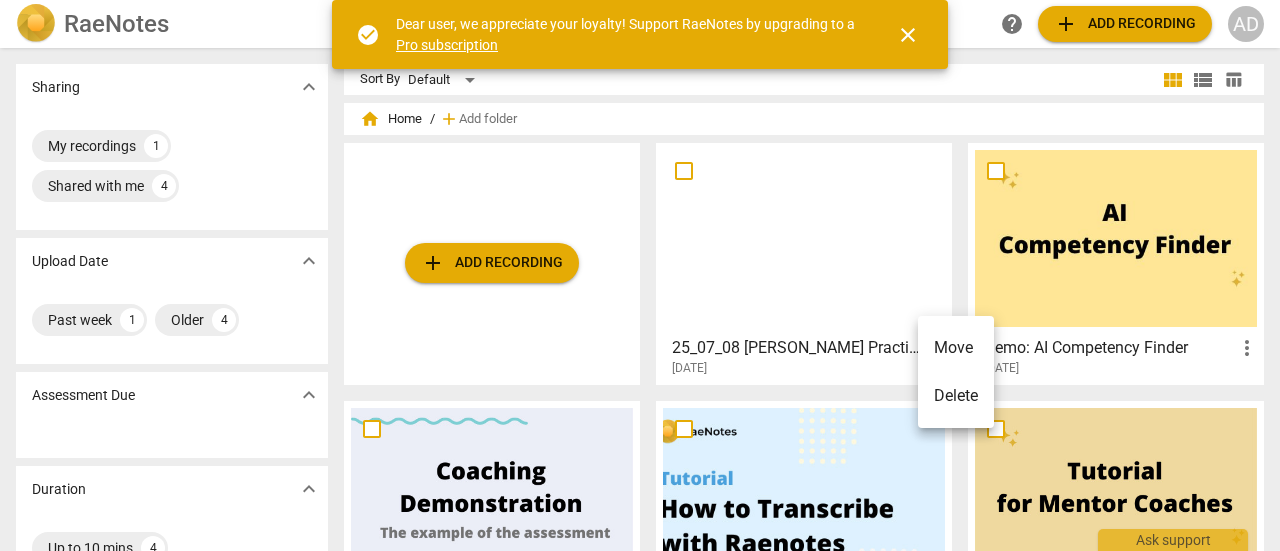 click at bounding box center (640, 275) 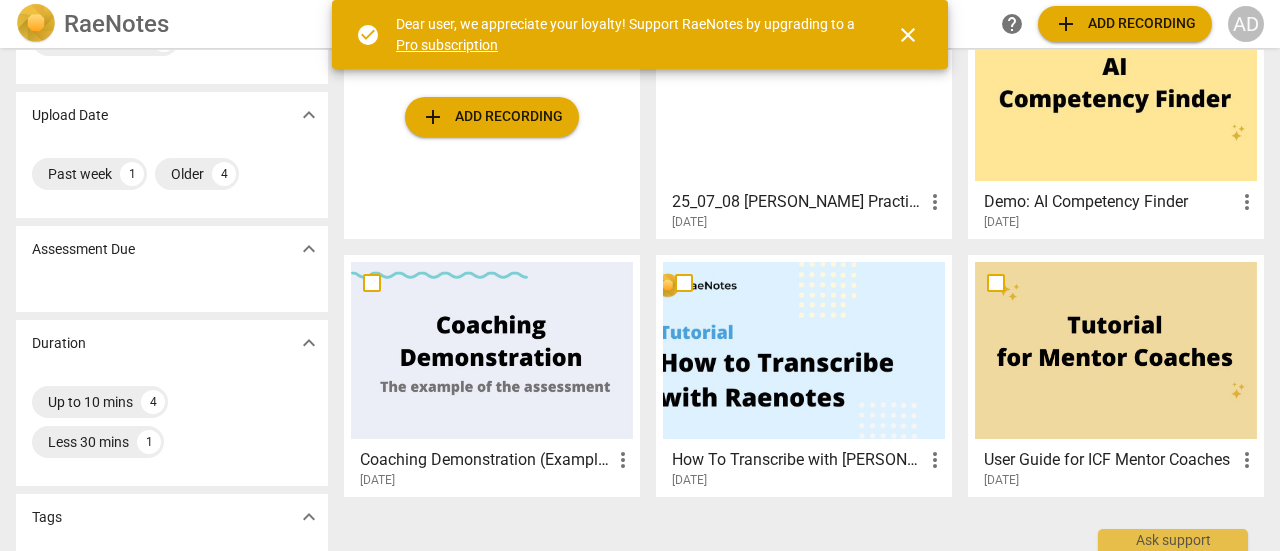 scroll, scrollTop: 100, scrollLeft: 0, axis: vertical 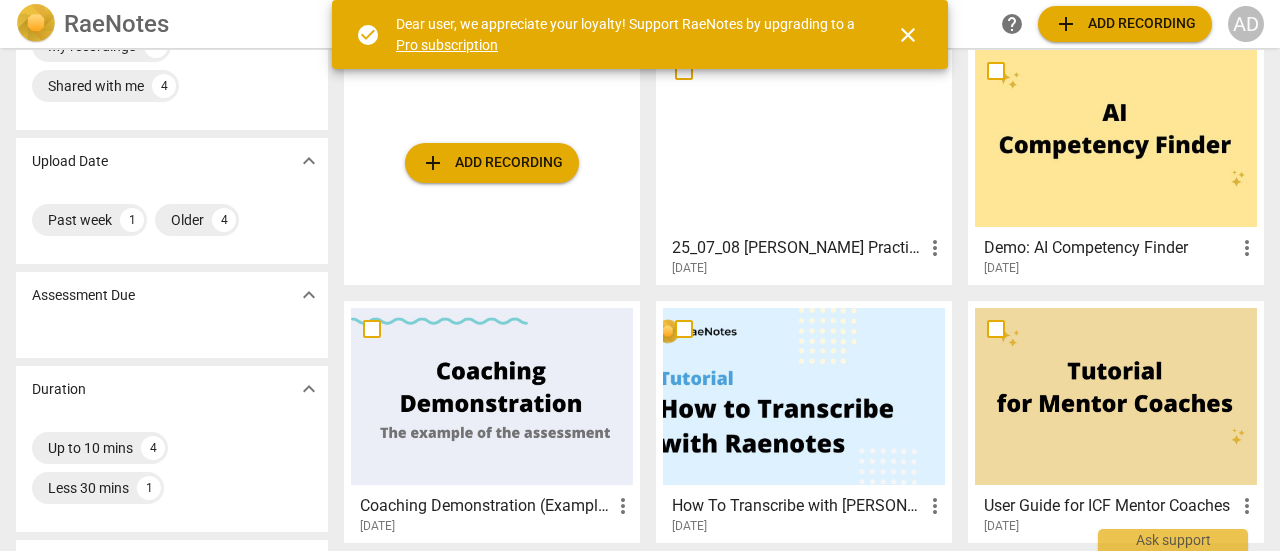 click on "25_07_08 [PERSON_NAME] Practice" at bounding box center (797, 248) 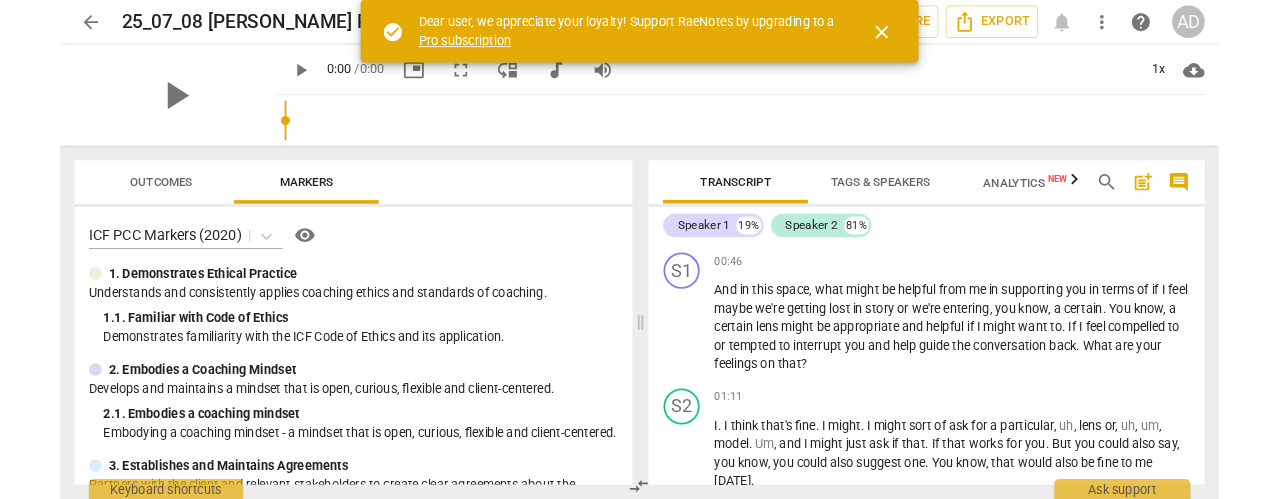 scroll, scrollTop: 600, scrollLeft: 0, axis: vertical 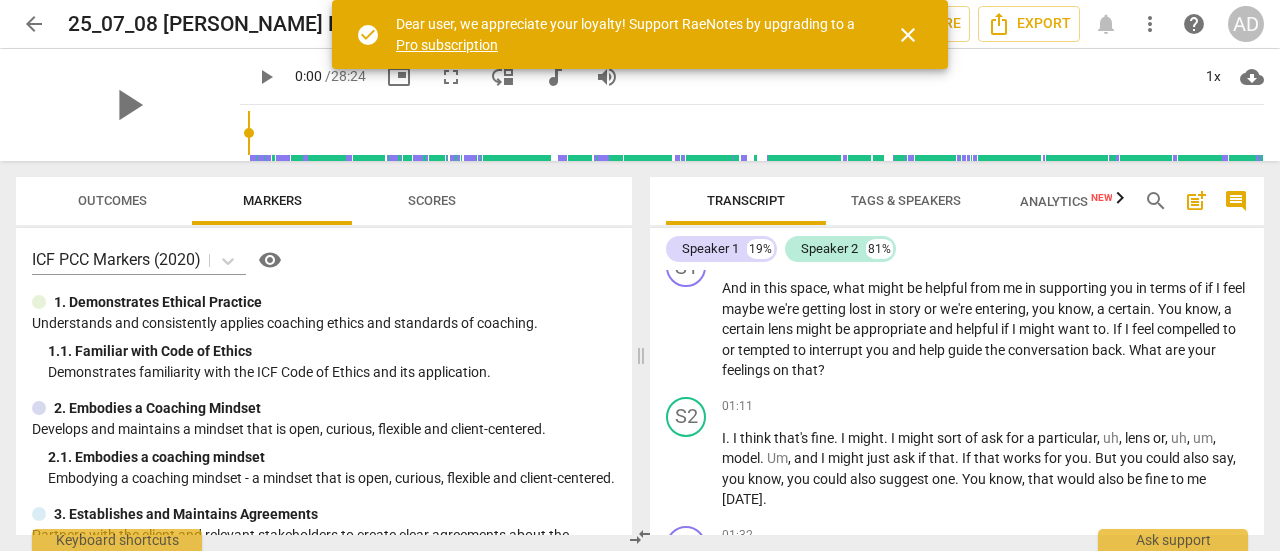 drag, startPoint x: 1254, startPoint y: 79, endPoint x: 1110, endPoint y: 96, distance: 145 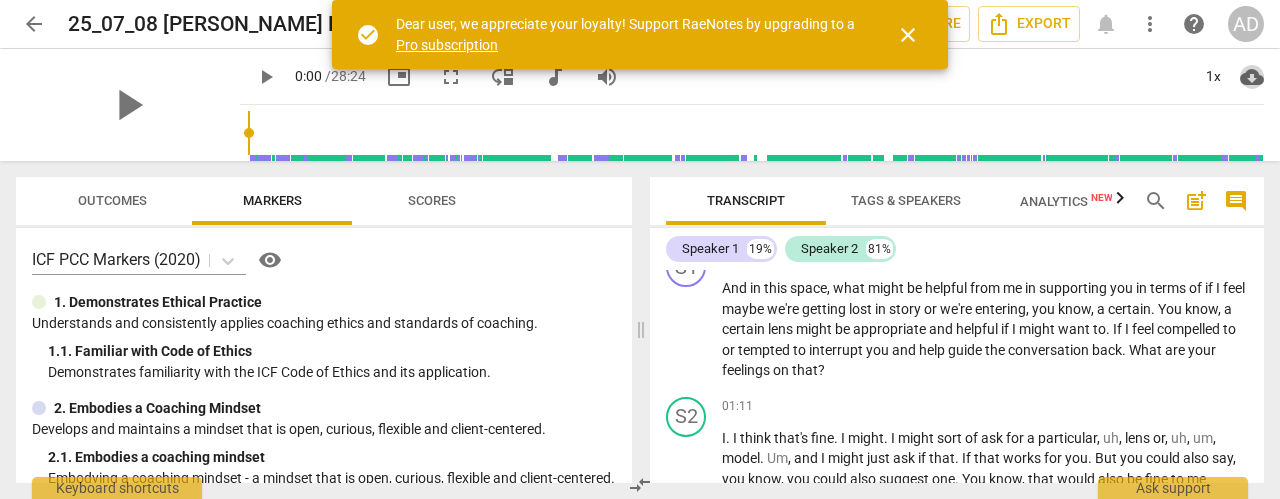 click on "cloud_download" at bounding box center [1252, 77] 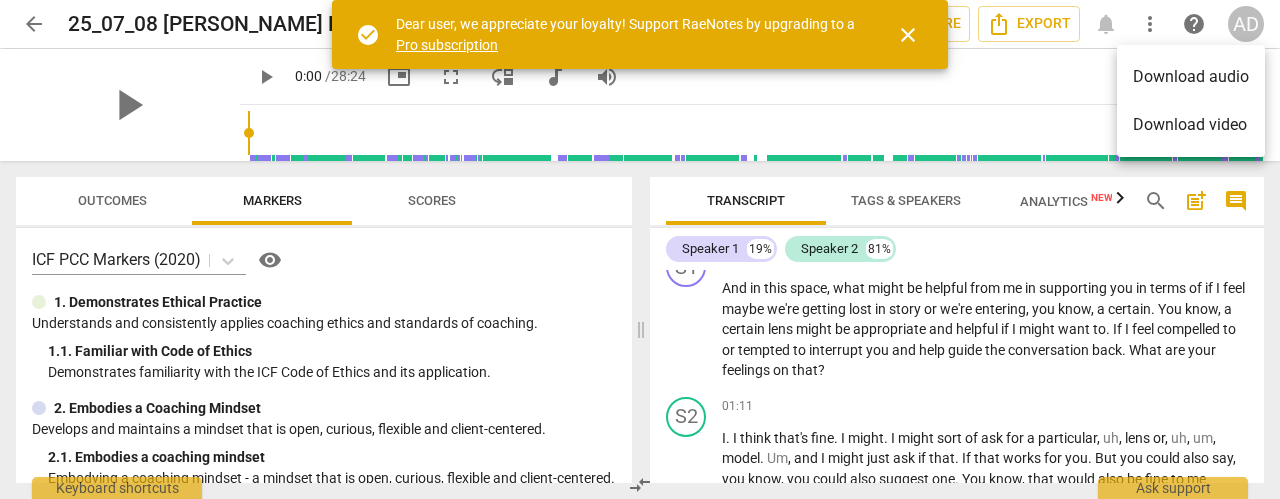 click on "close" at bounding box center (908, 35) 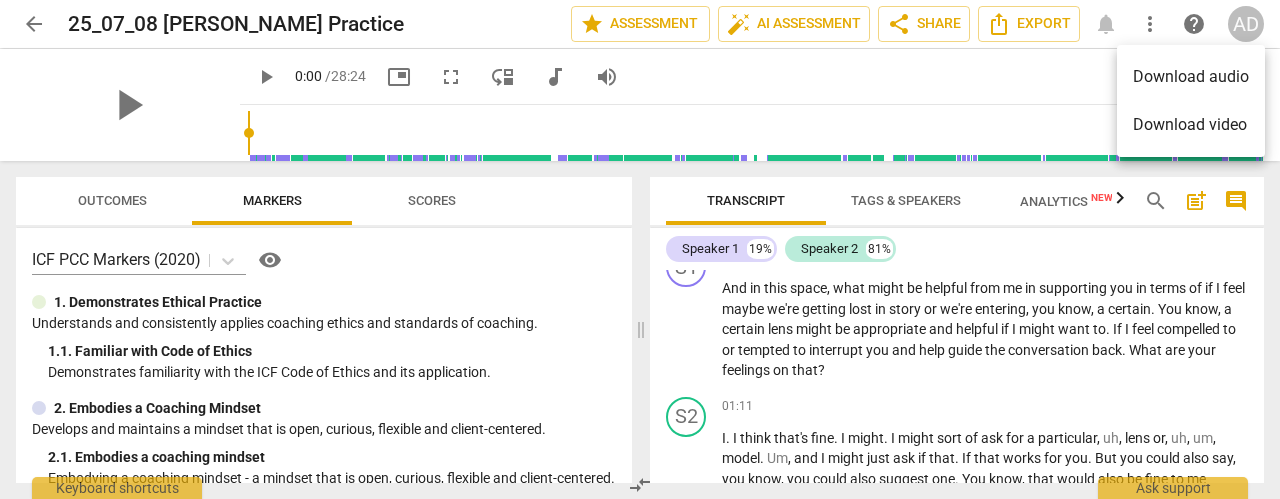 click at bounding box center [640, 249] 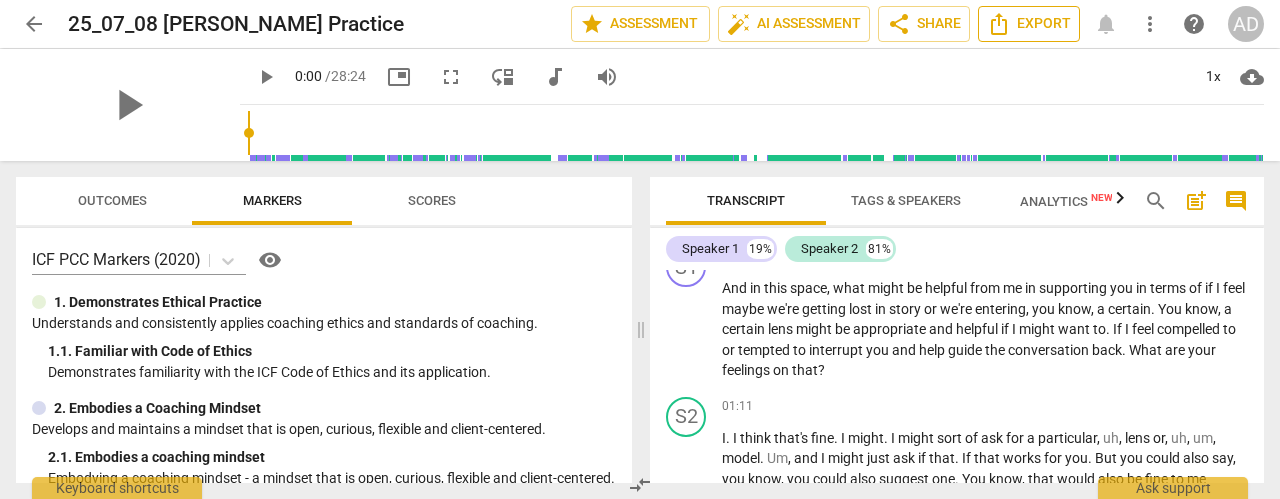 click 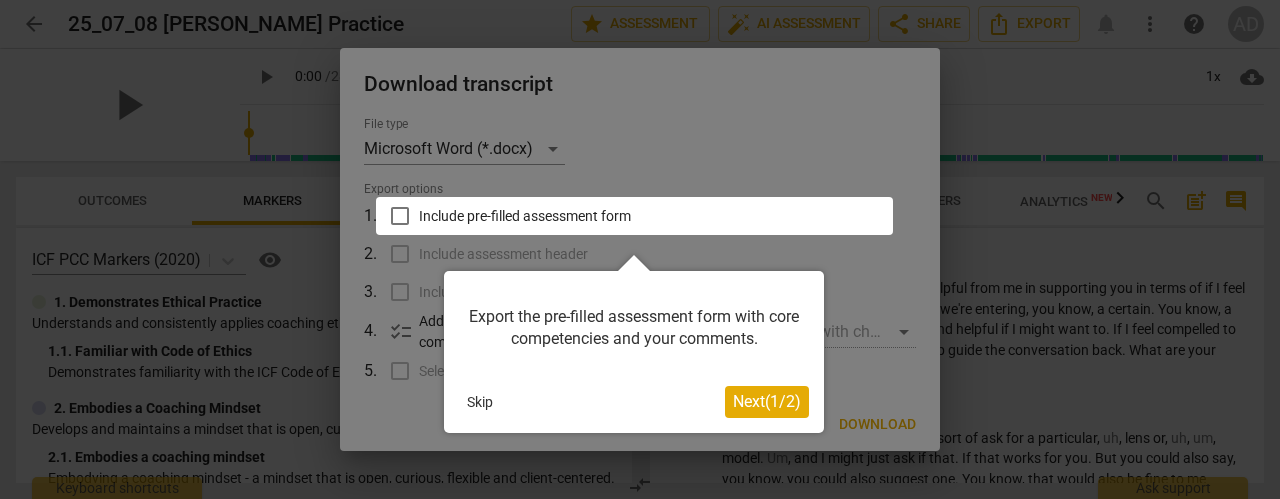click on "Skip" at bounding box center [480, 402] 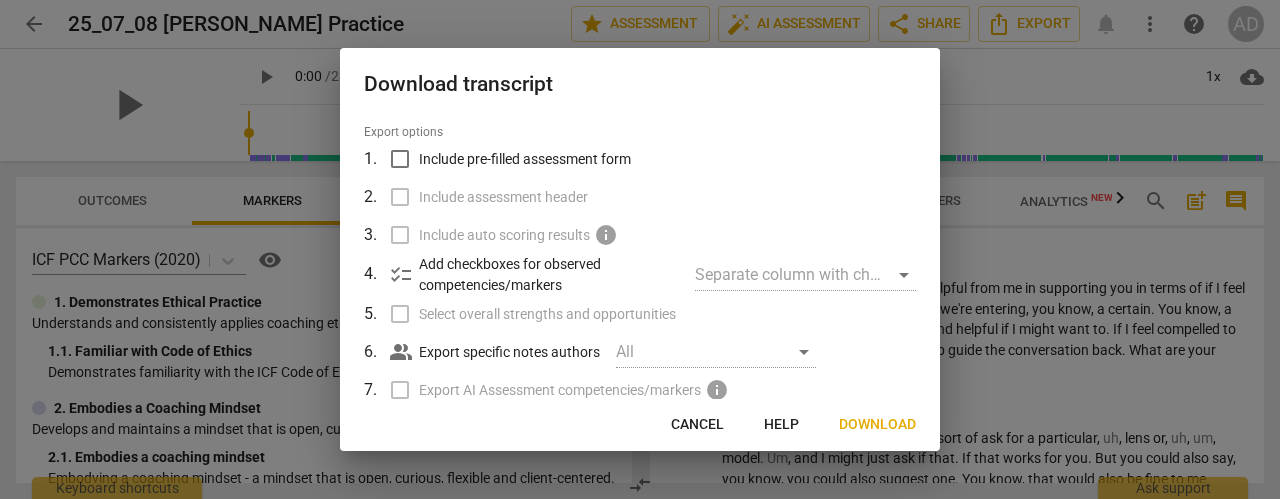 scroll, scrollTop: 100, scrollLeft: 0, axis: vertical 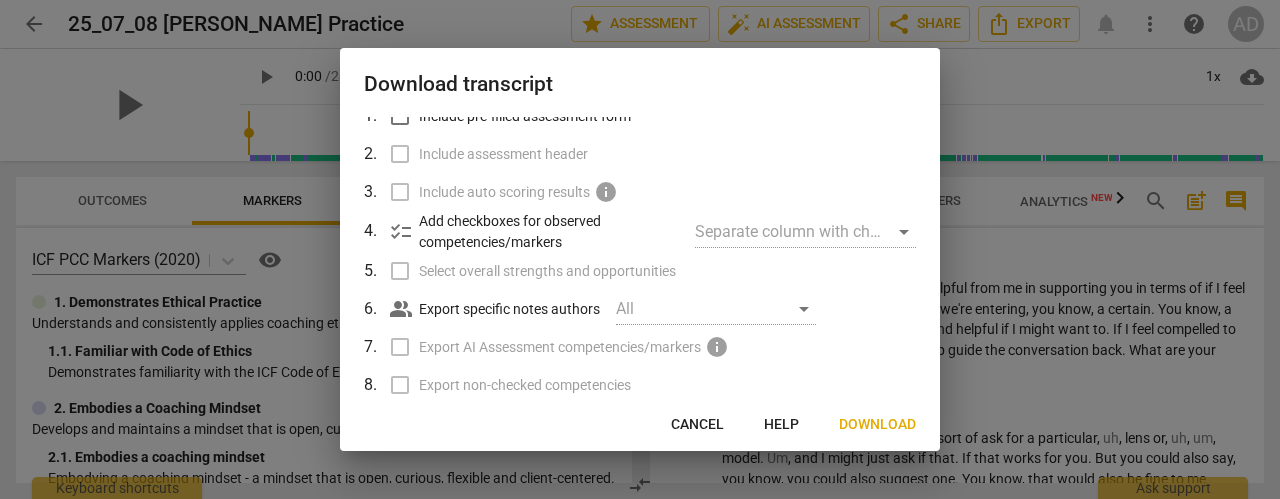 click on "All" at bounding box center [716, 309] 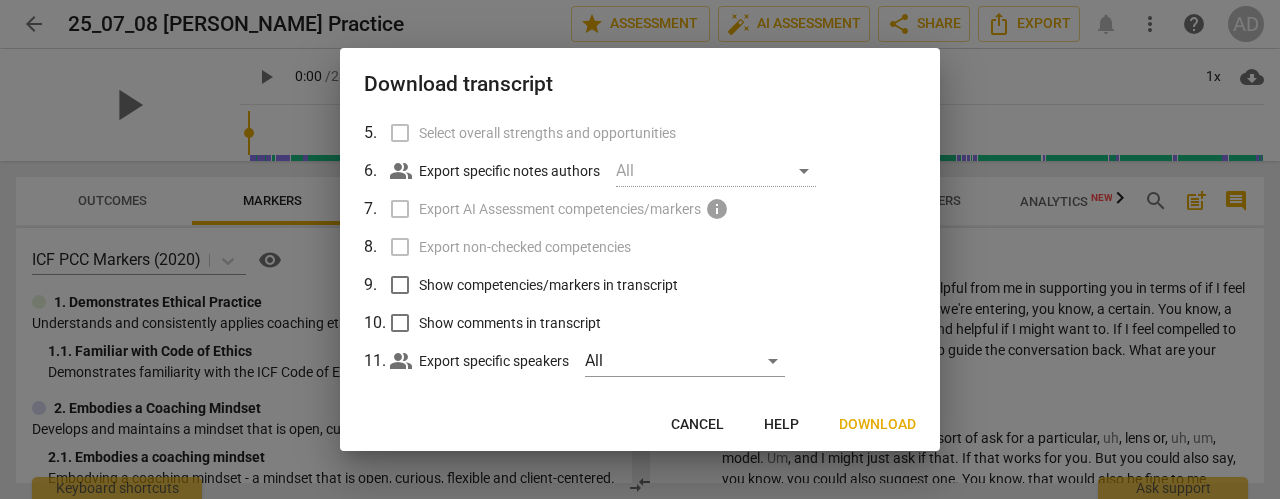 scroll, scrollTop: 258, scrollLeft: 0, axis: vertical 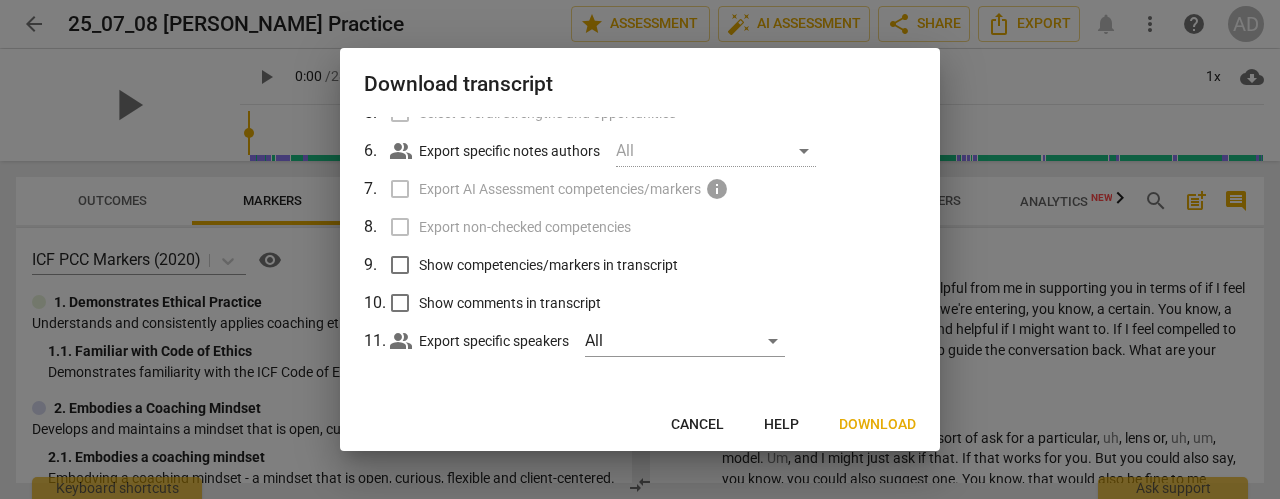 click on "Show competencies/markers in transcript" at bounding box center [548, 265] 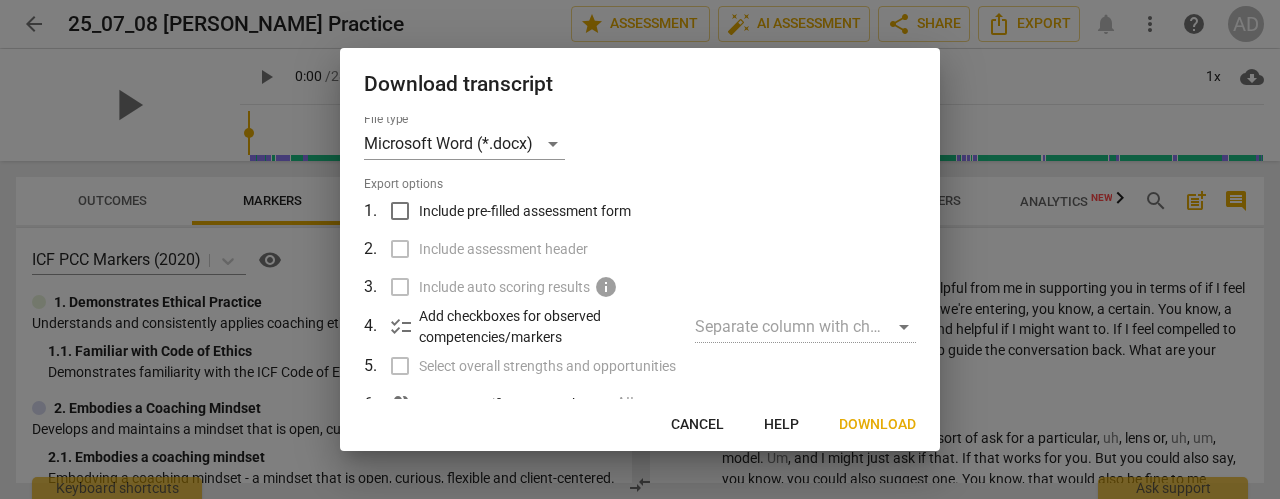 scroll, scrollTop: 0, scrollLeft: 0, axis: both 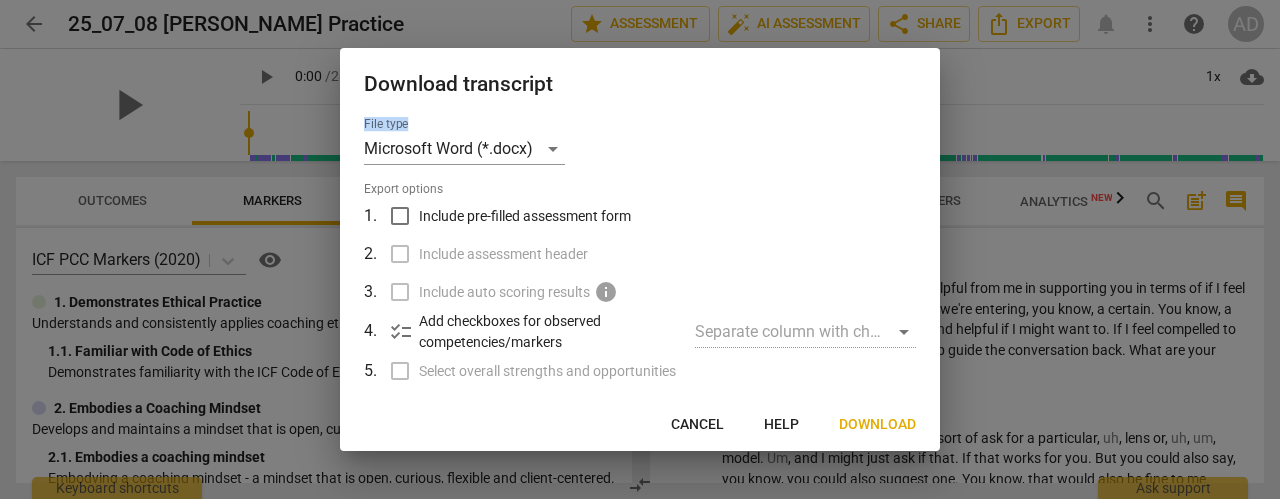 drag, startPoint x: 788, startPoint y: 89, endPoint x: 630, endPoint y: 148, distance: 168.65645 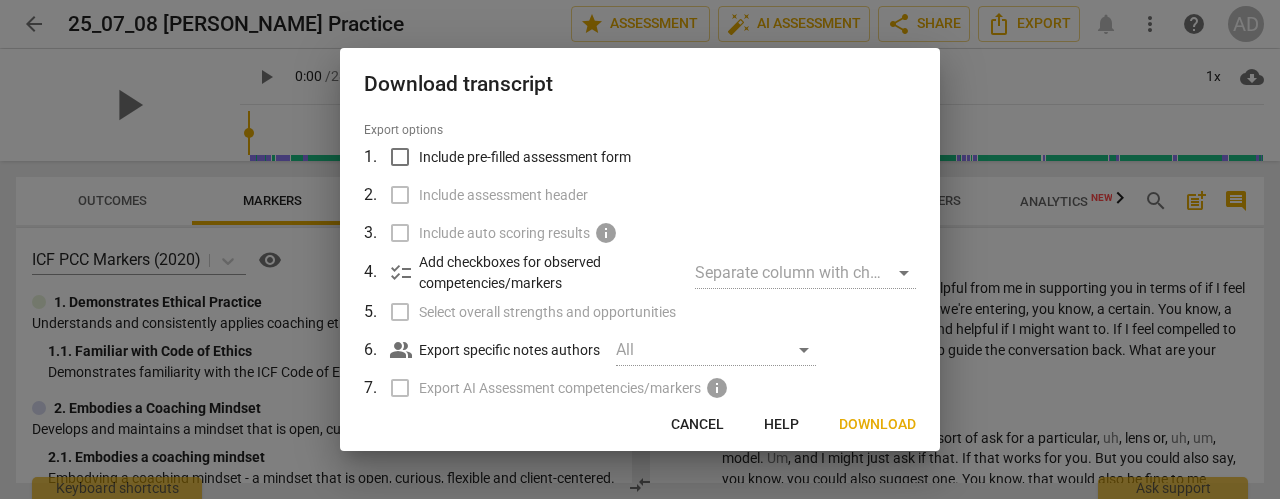 scroll, scrollTop: 100, scrollLeft: 0, axis: vertical 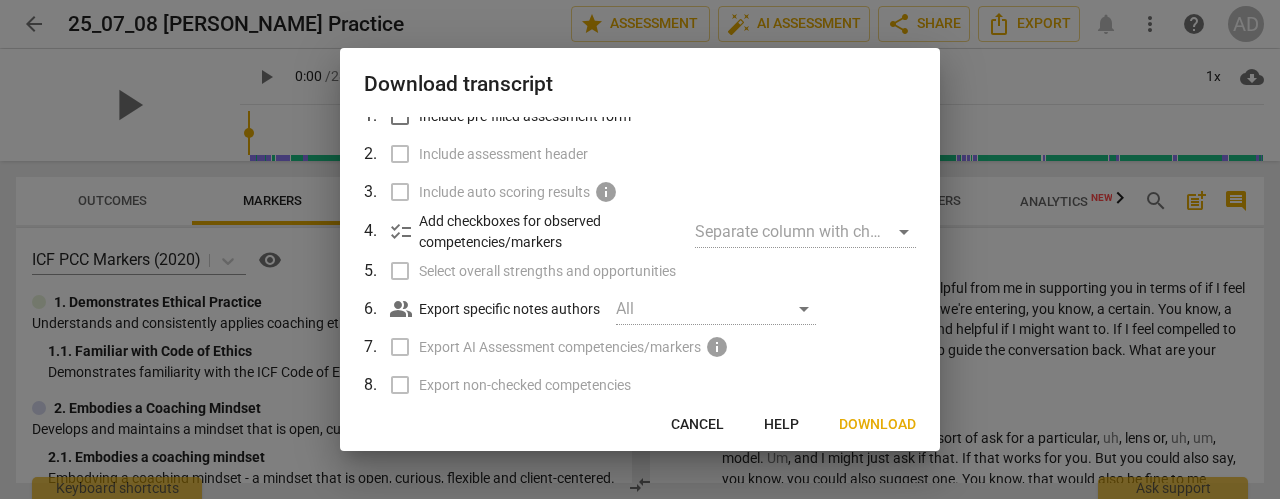 click on "Add checkboxes for observed competencies/markers" at bounding box center (549, 231) 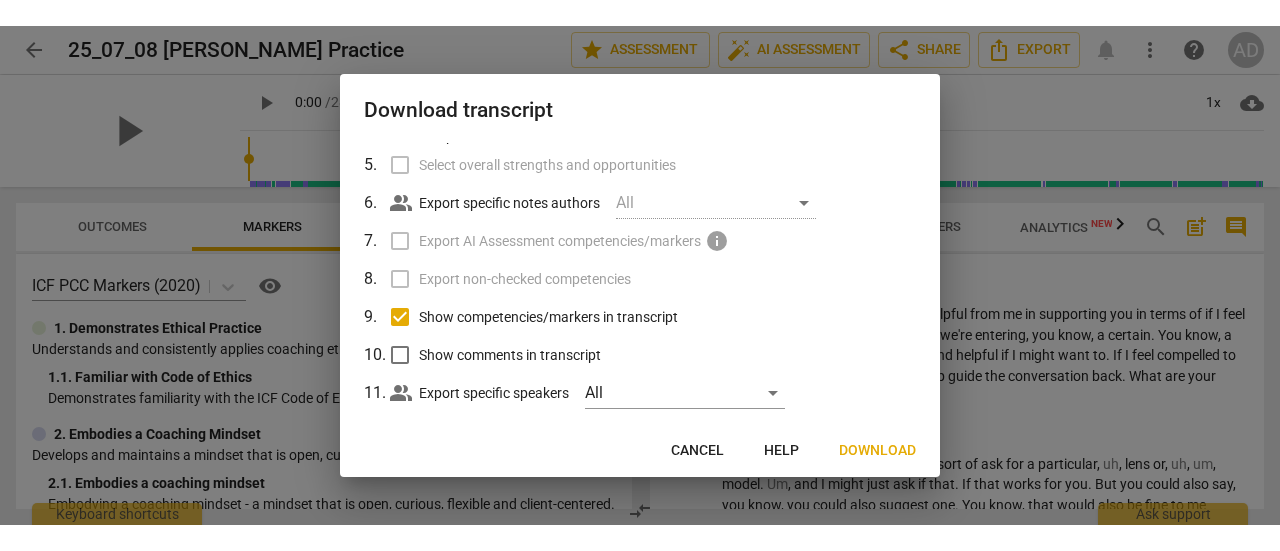 scroll, scrollTop: 258, scrollLeft: 0, axis: vertical 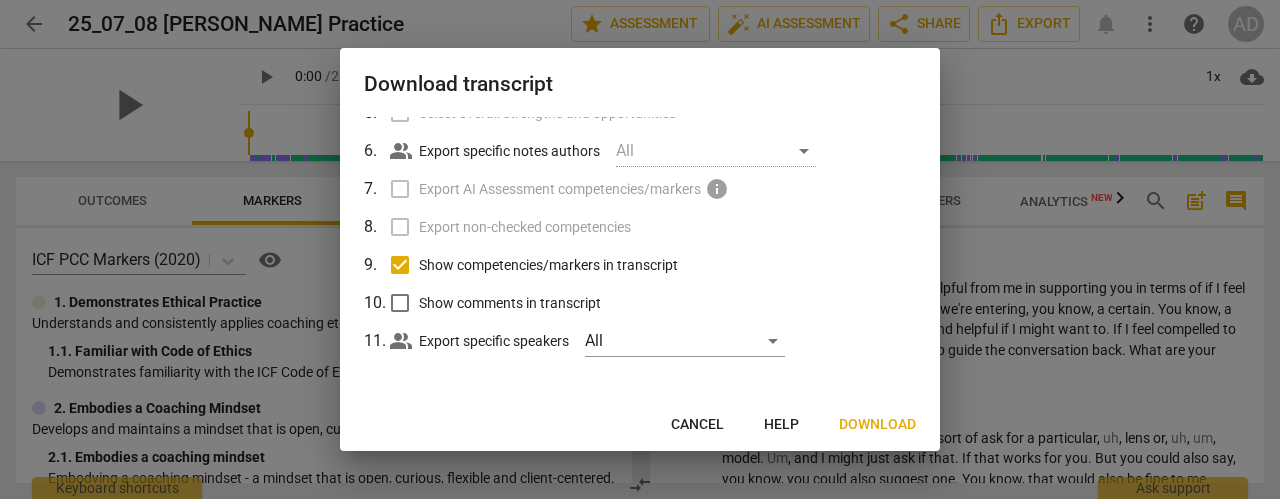click on "Download" at bounding box center [877, 425] 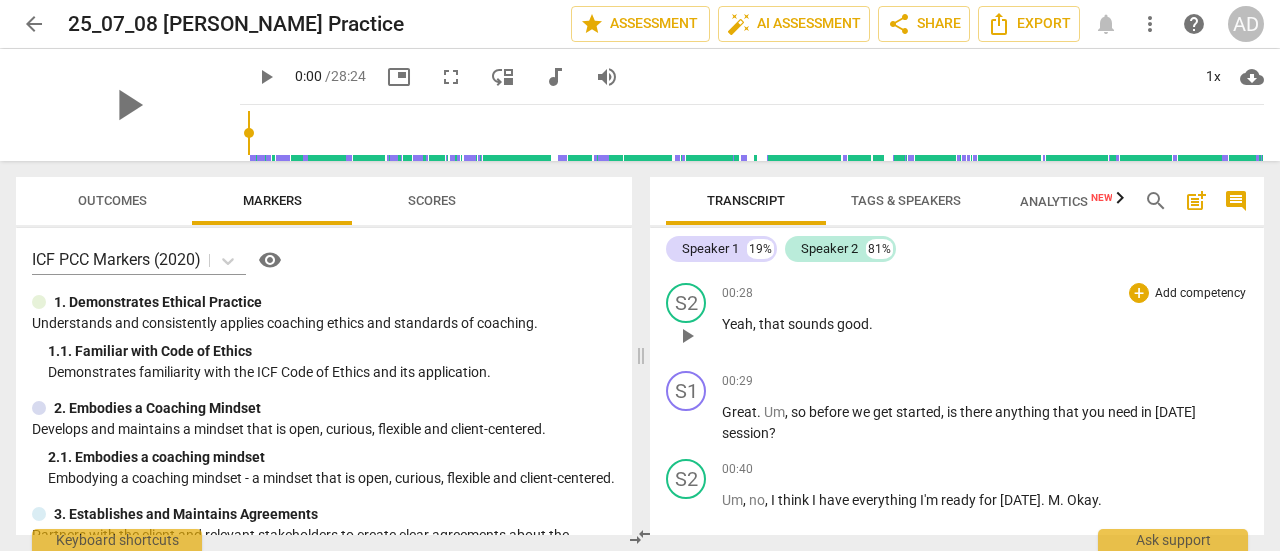 scroll, scrollTop: 0, scrollLeft: 0, axis: both 